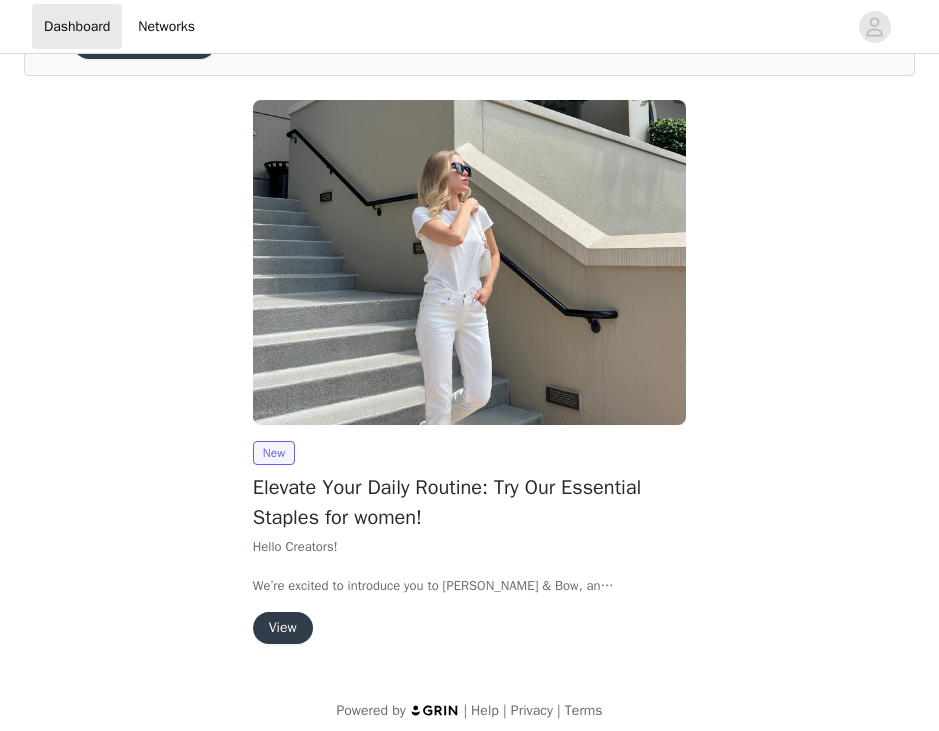 scroll, scrollTop: 136, scrollLeft: 0, axis: vertical 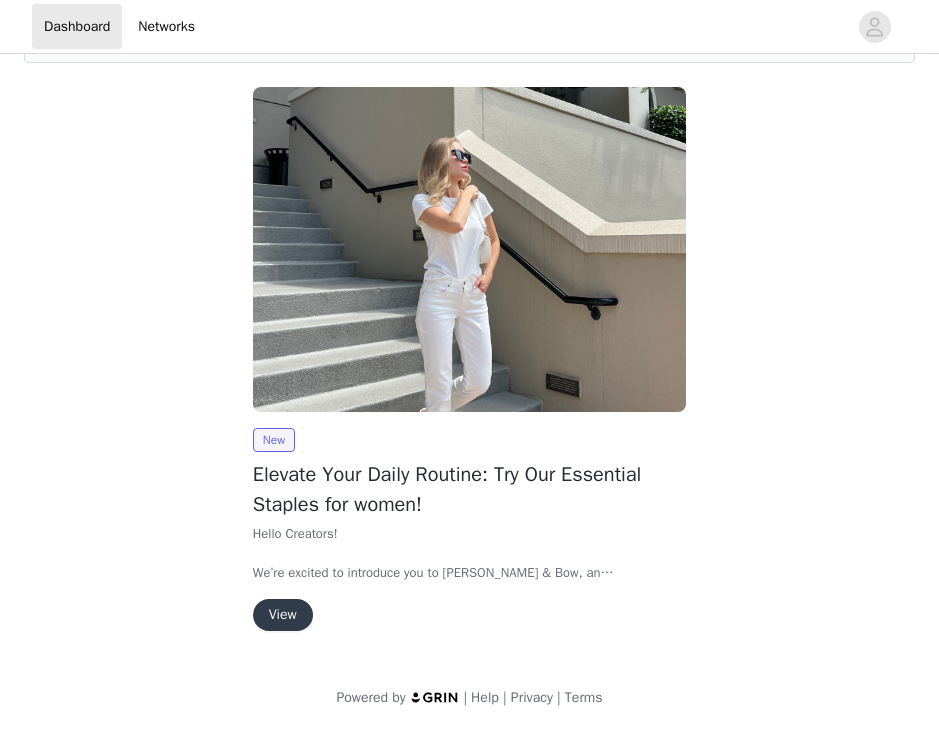 click on "View" at bounding box center (283, 615) 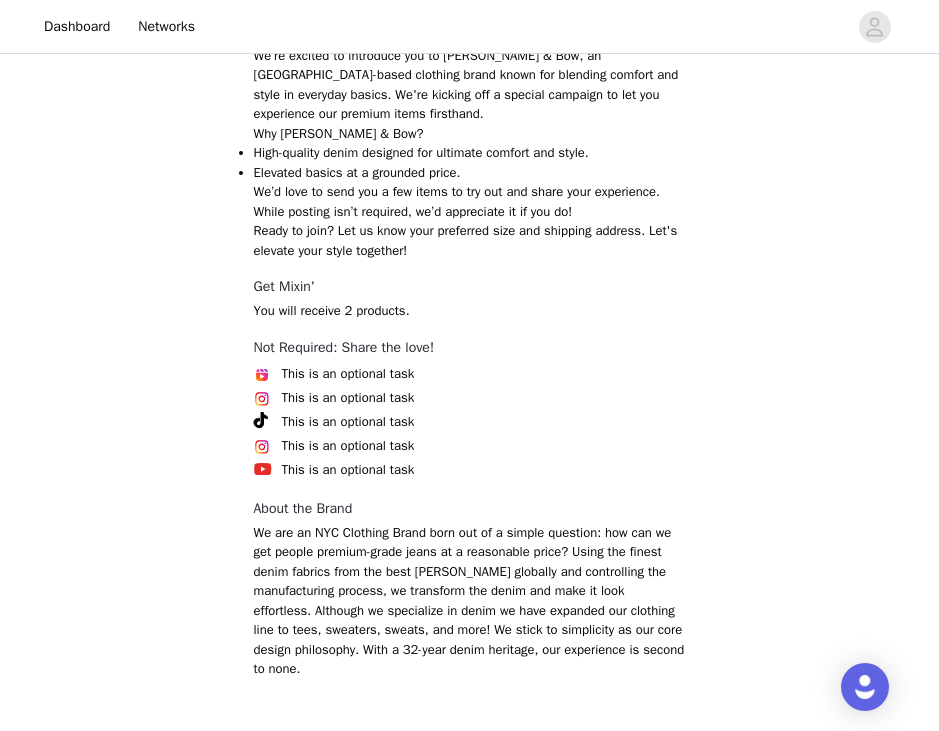 scroll, scrollTop: 945, scrollLeft: 0, axis: vertical 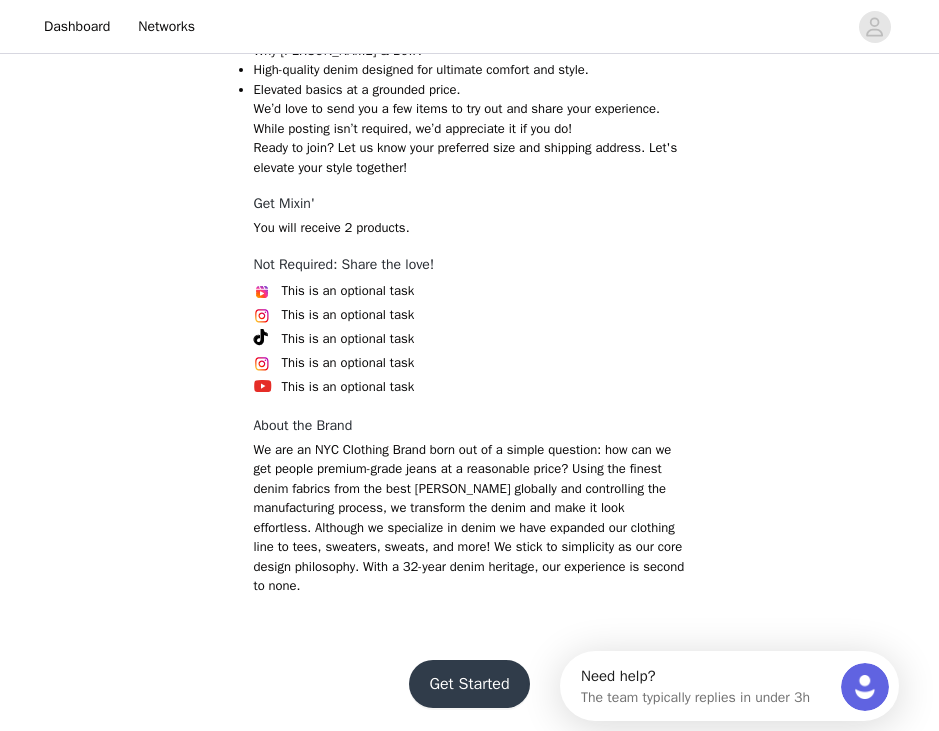 click on "Get Started" at bounding box center [469, 684] 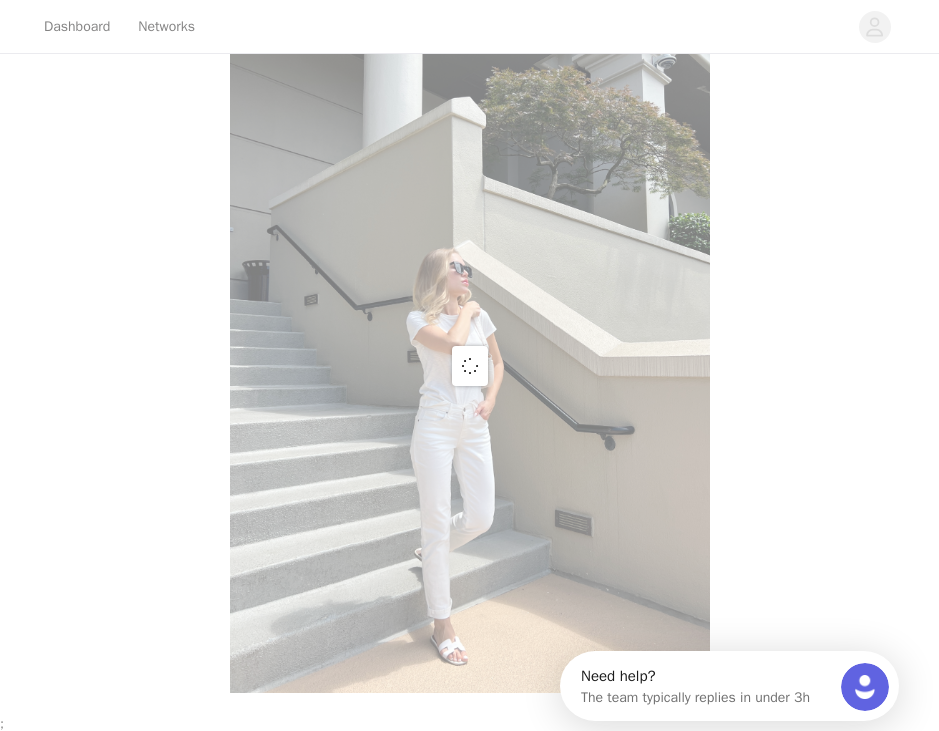 scroll, scrollTop: 628, scrollLeft: 0, axis: vertical 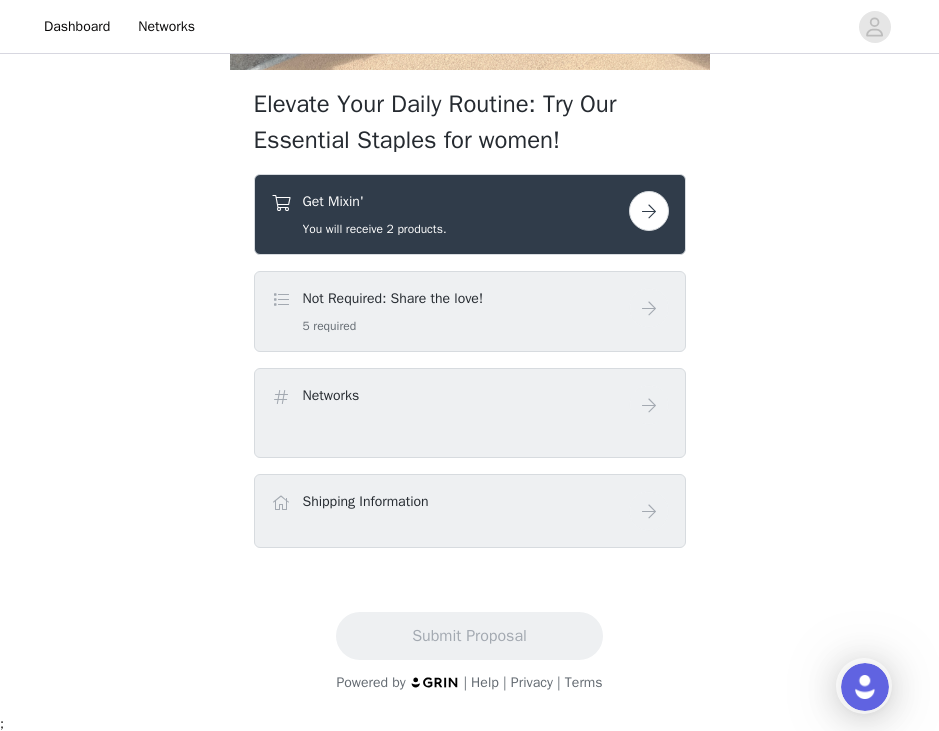 click at bounding box center (649, 211) 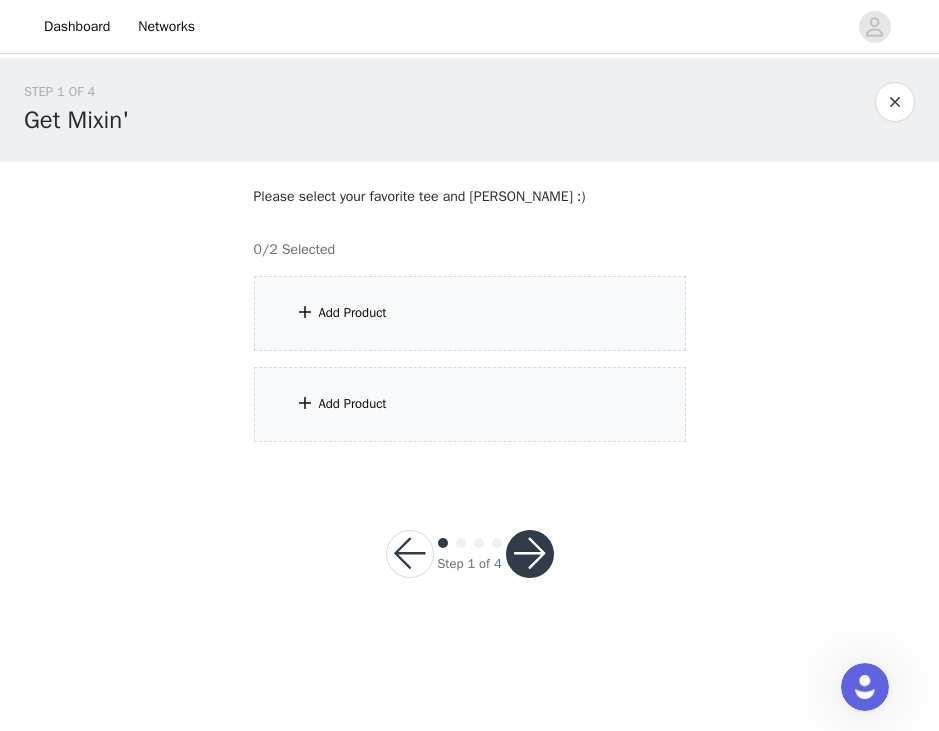 click on "Add Product" at bounding box center [470, 313] 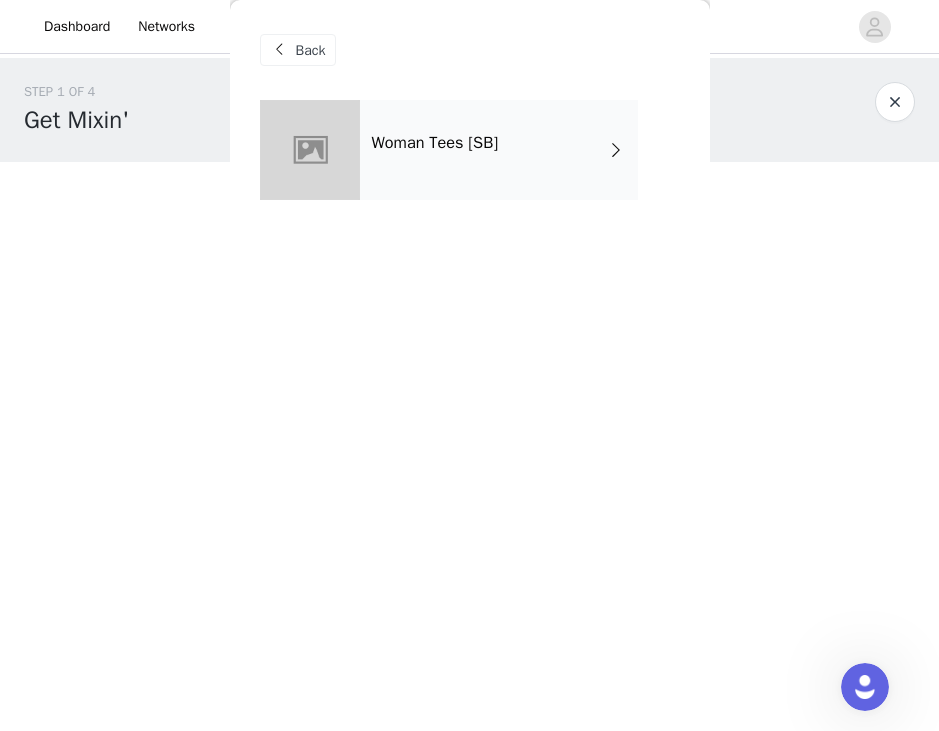 click on "Woman Tees [SB]" at bounding box center [499, 150] 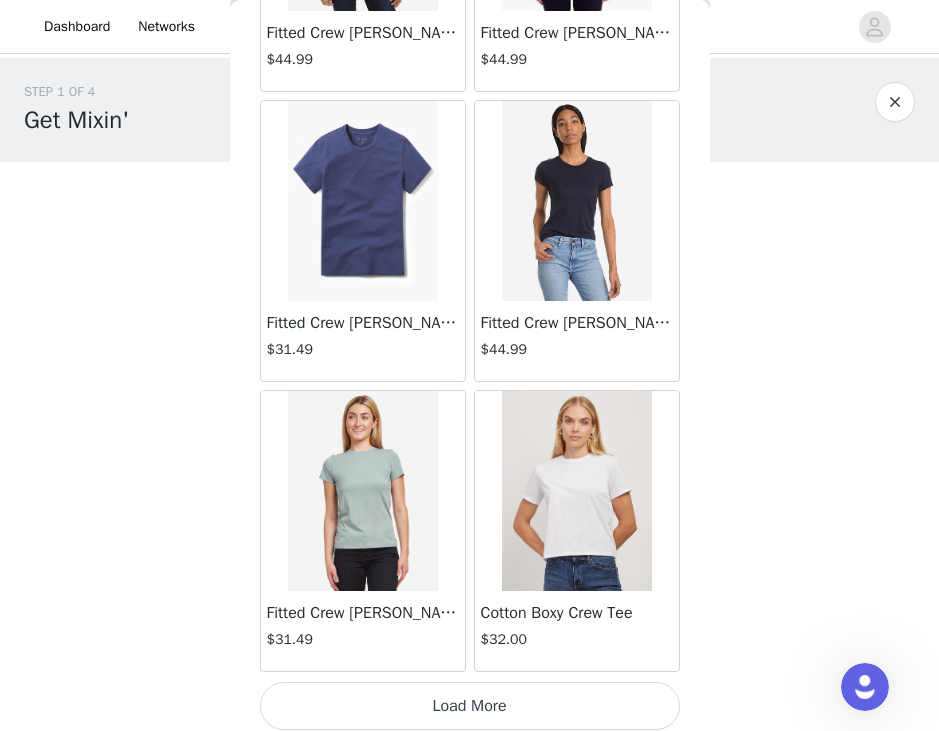 scroll, scrollTop: 2329, scrollLeft: 0, axis: vertical 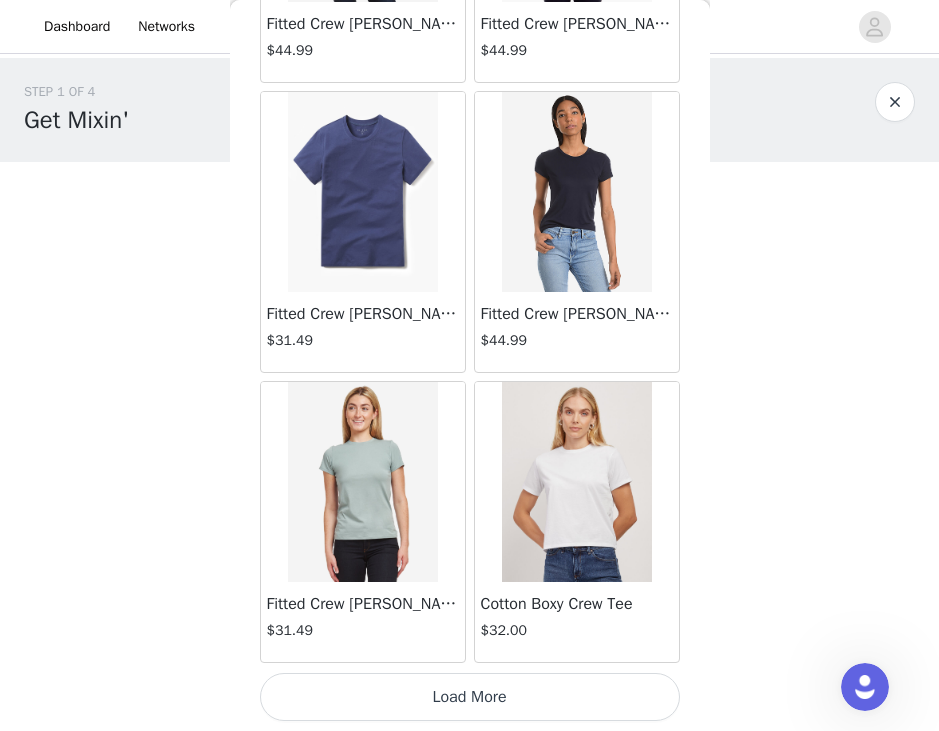 click on "Load More" at bounding box center [470, 697] 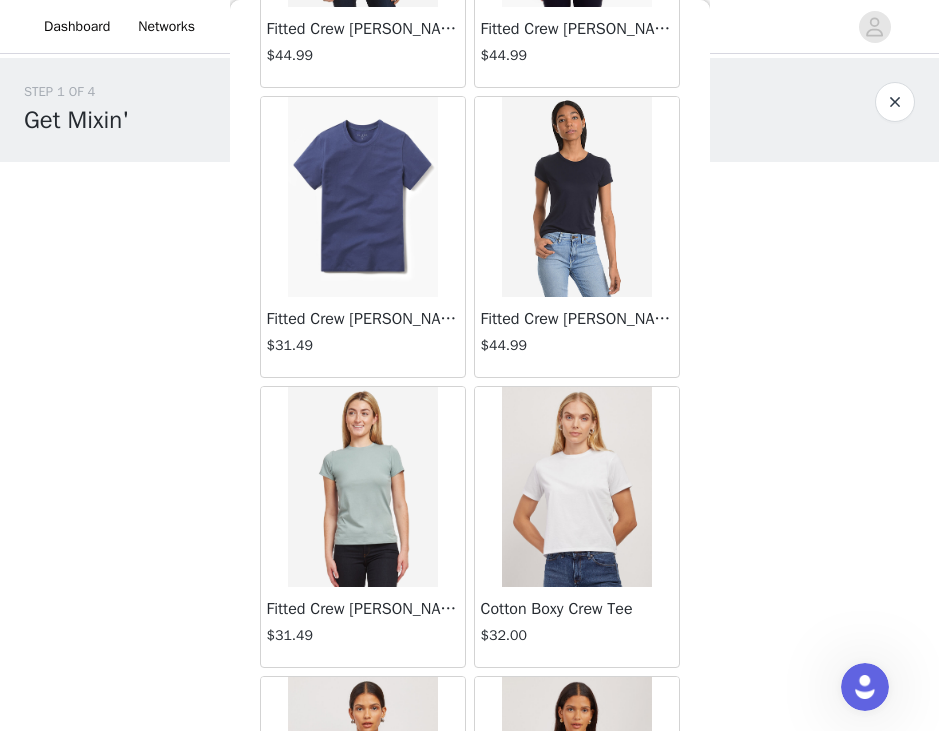 scroll, scrollTop: 2555, scrollLeft: 0, axis: vertical 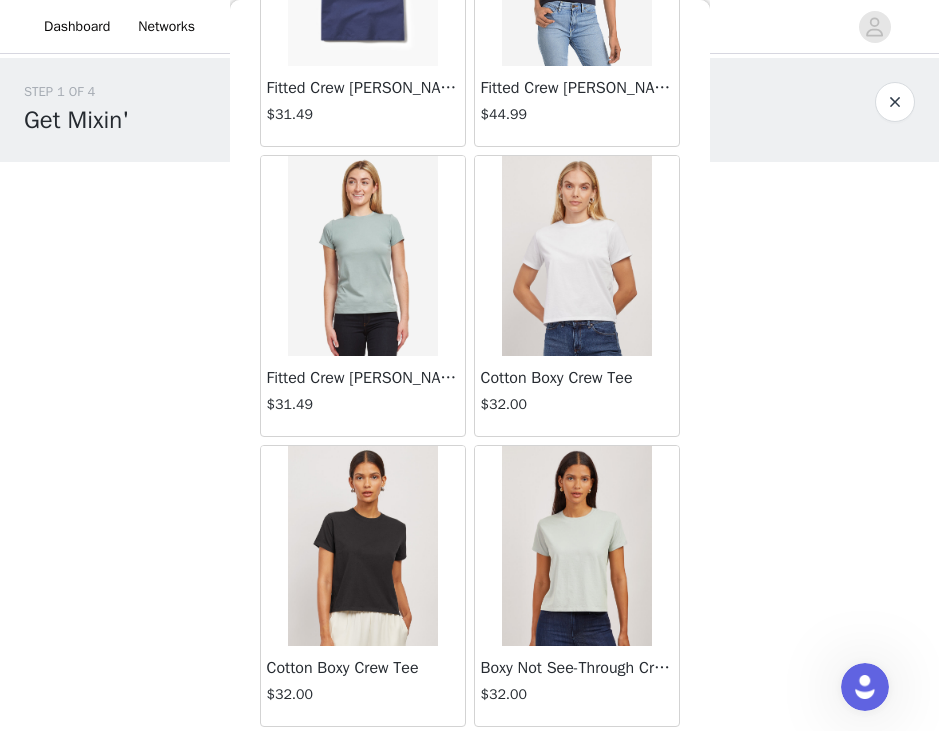 click at bounding box center [577, 256] 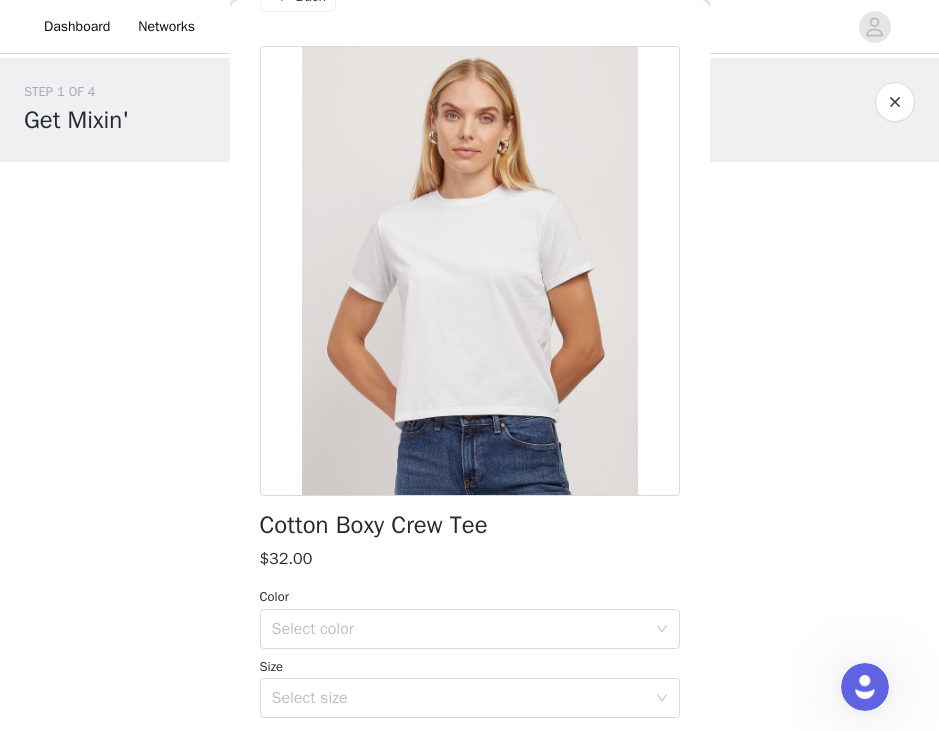 scroll, scrollTop: 0, scrollLeft: 0, axis: both 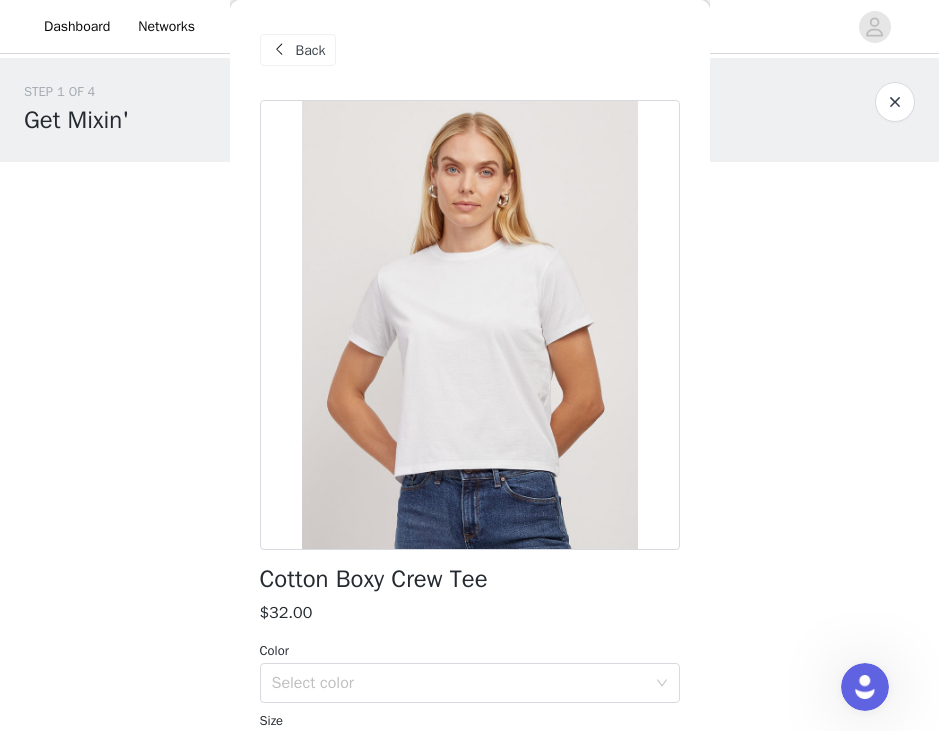 click on "Back" at bounding box center [311, 50] 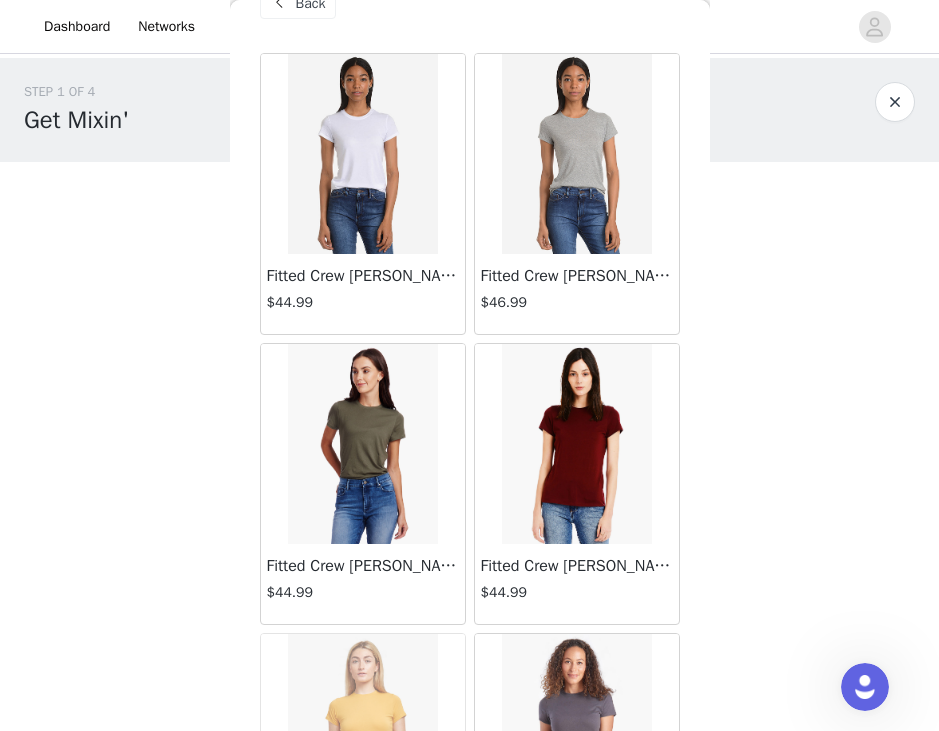 scroll, scrollTop: 66, scrollLeft: 0, axis: vertical 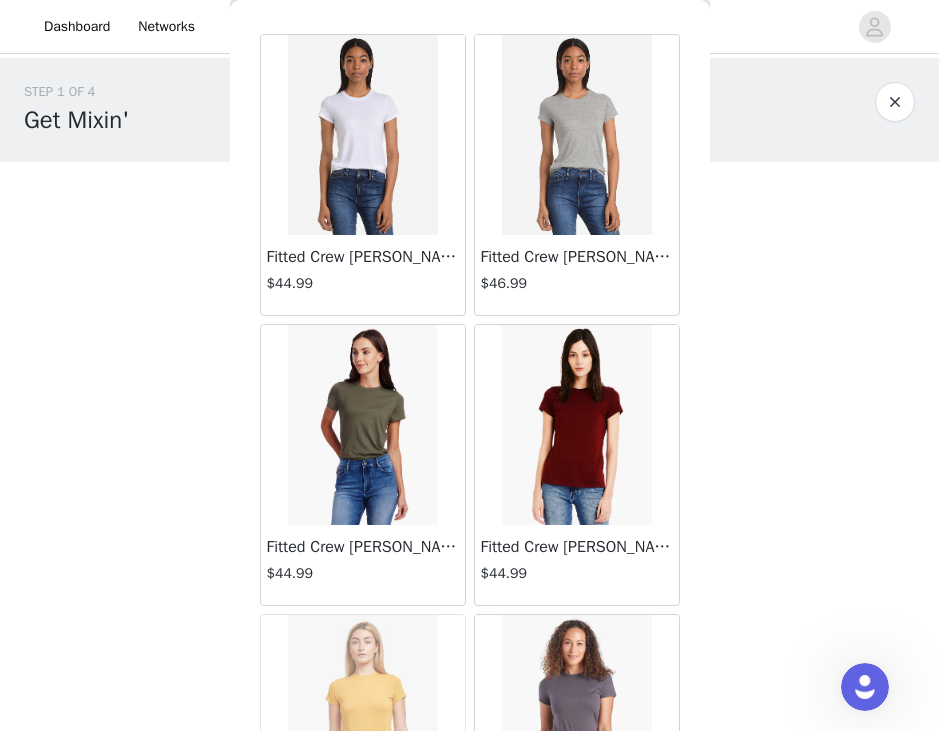 click at bounding box center [363, 135] 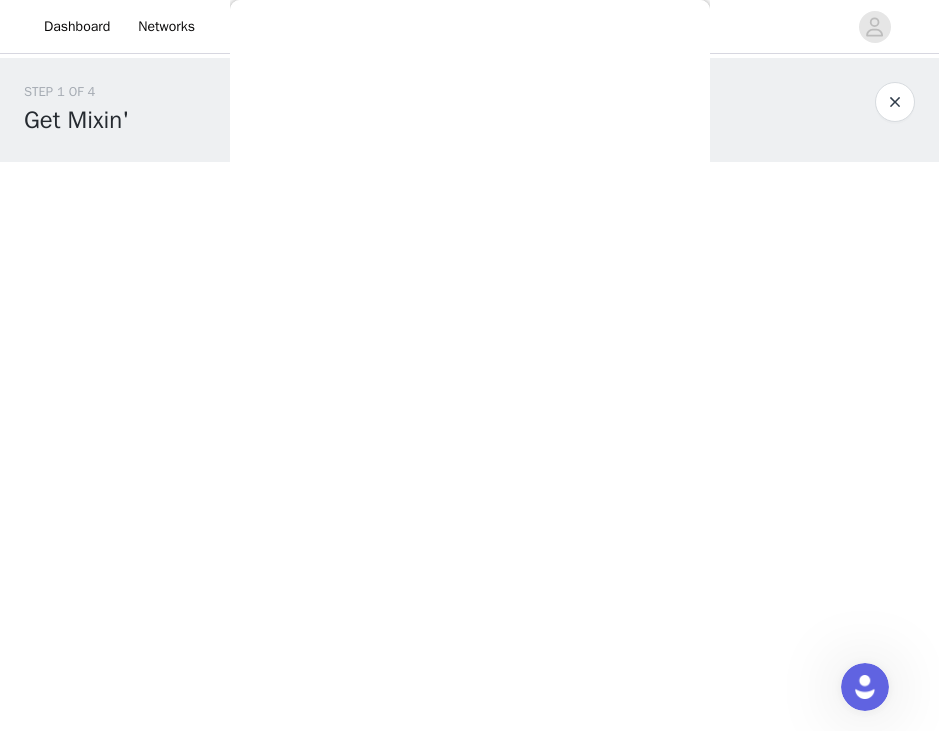 scroll, scrollTop: 0, scrollLeft: 0, axis: both 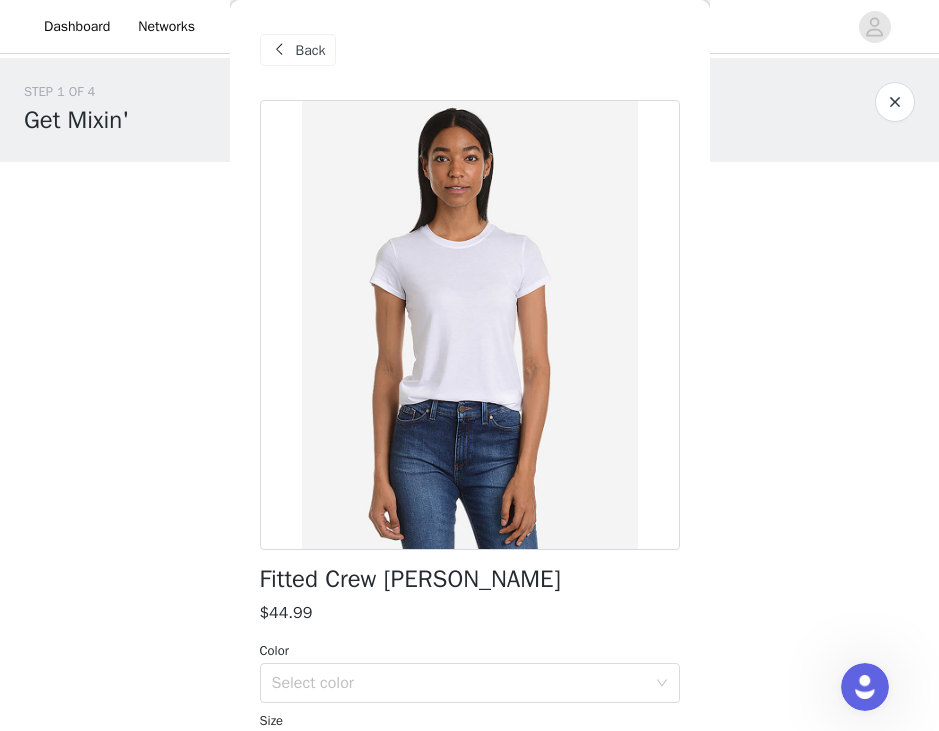 click on "Back" at bounding box center [298, 50] 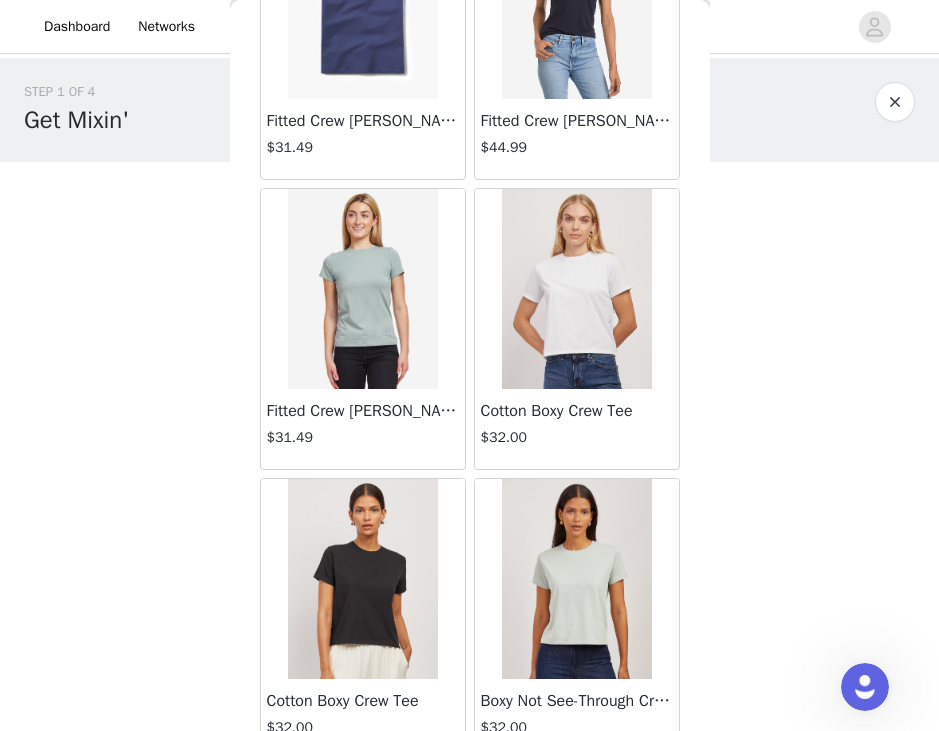 scroll, scrollTop: 2555, scrollLeft: 0, axis: vertical 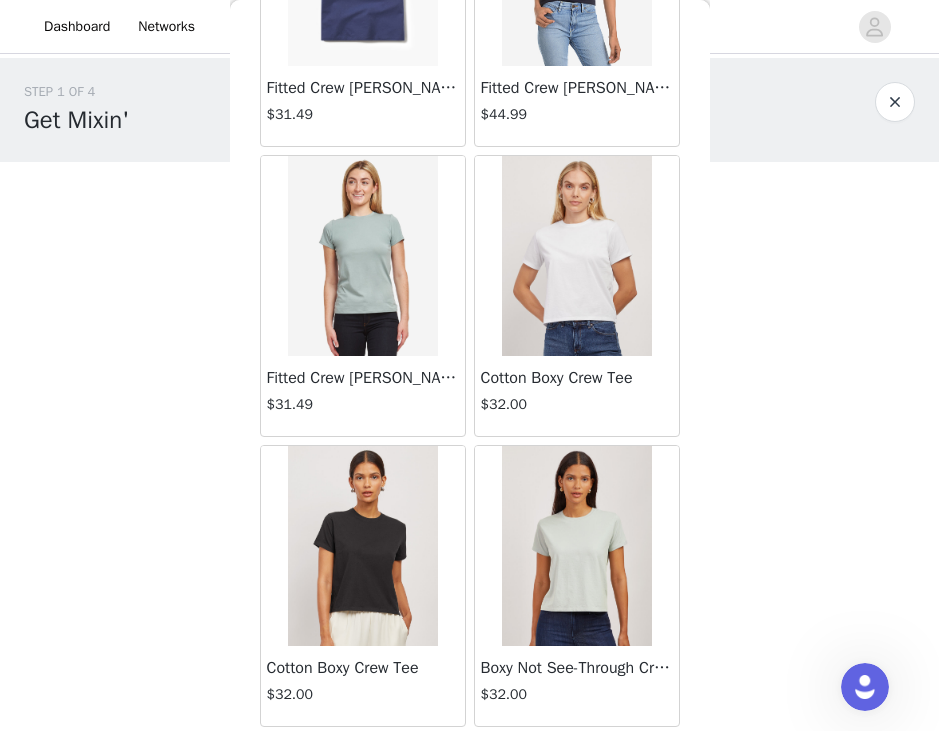 click at bounding box center (577, 256) 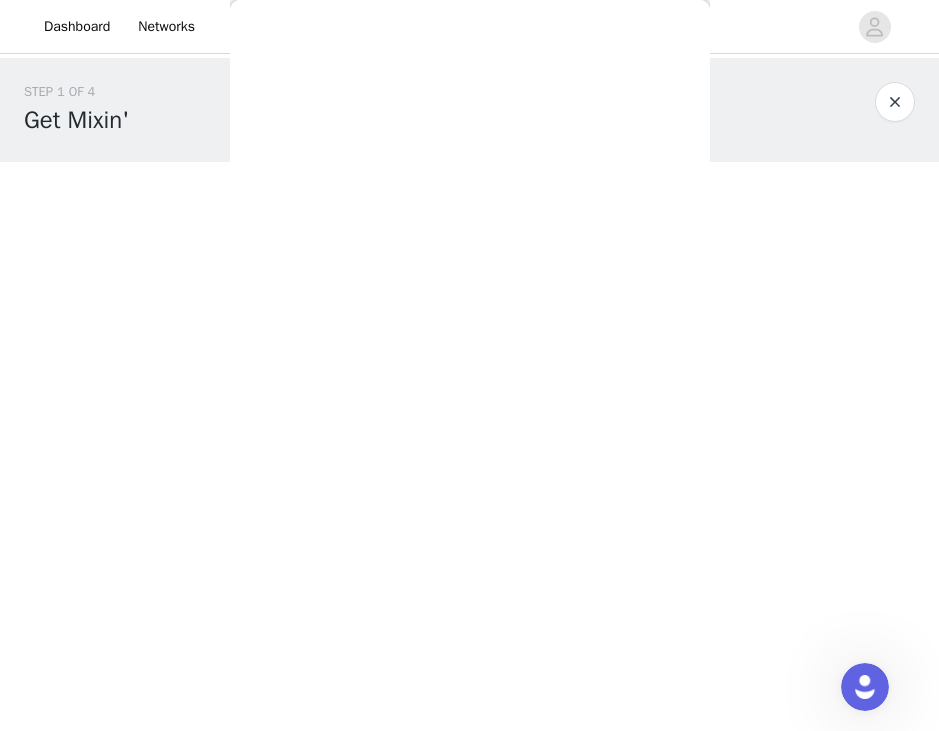 scroll, scrollTop: 326, scrollLeft: 0, axis: vertical 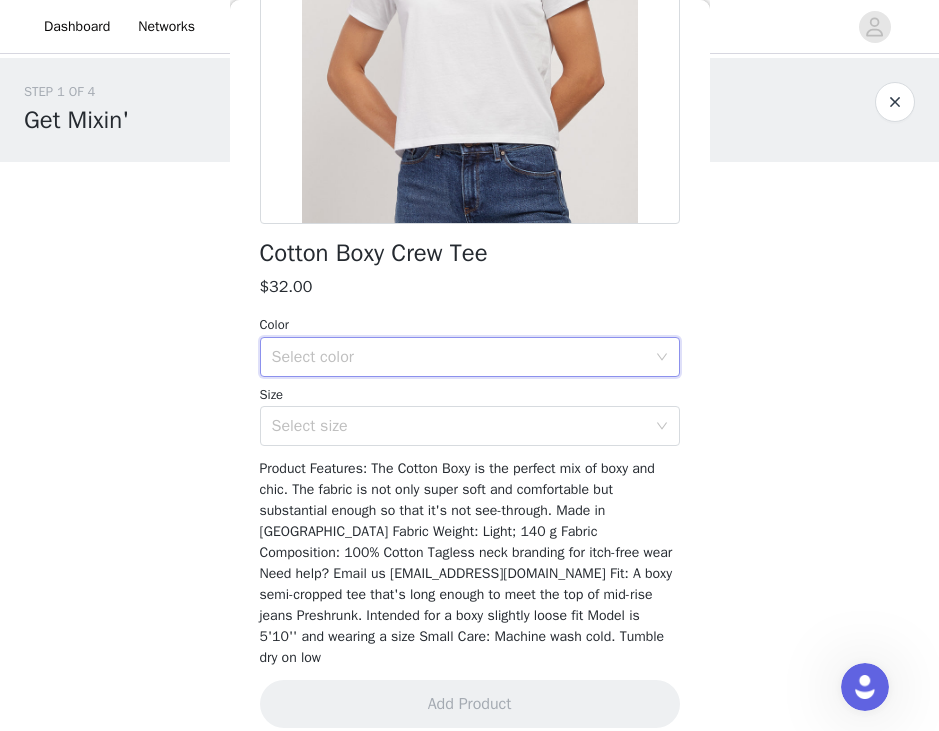click on "Select color" at bounding box center [463, 357] 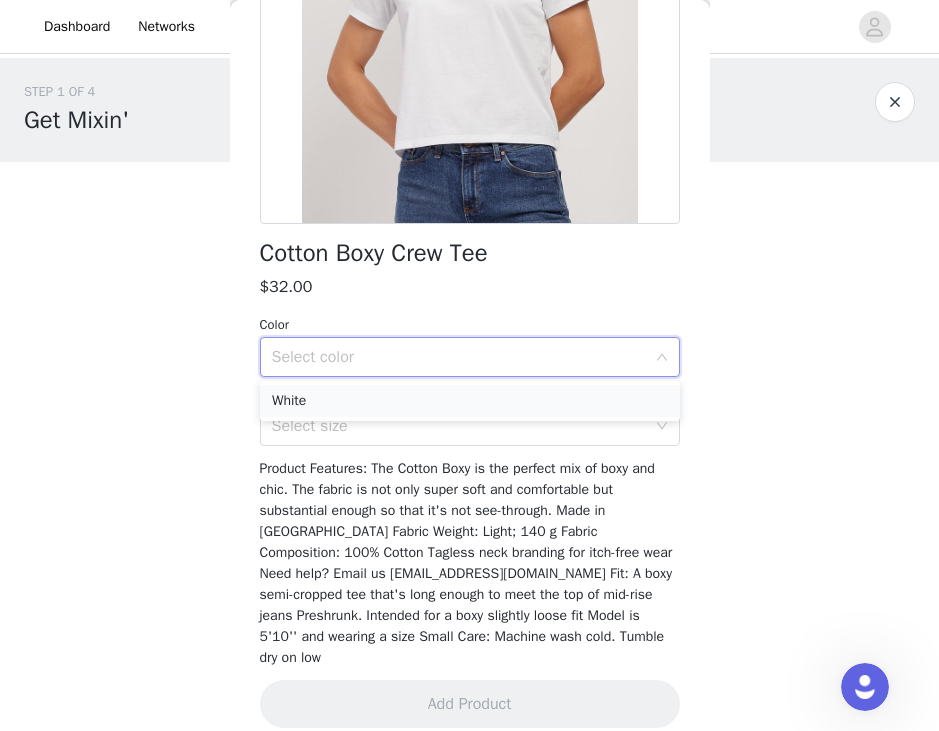 click on "White" at bounding box center (470, 401) 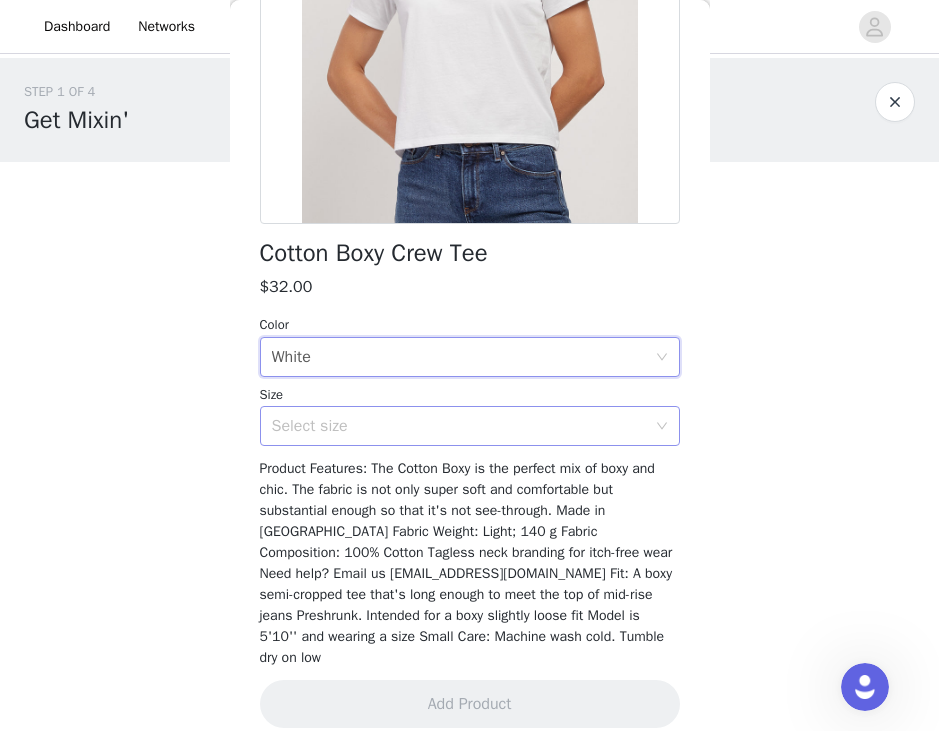 click on "Select size" at bounding box center [459, 426] 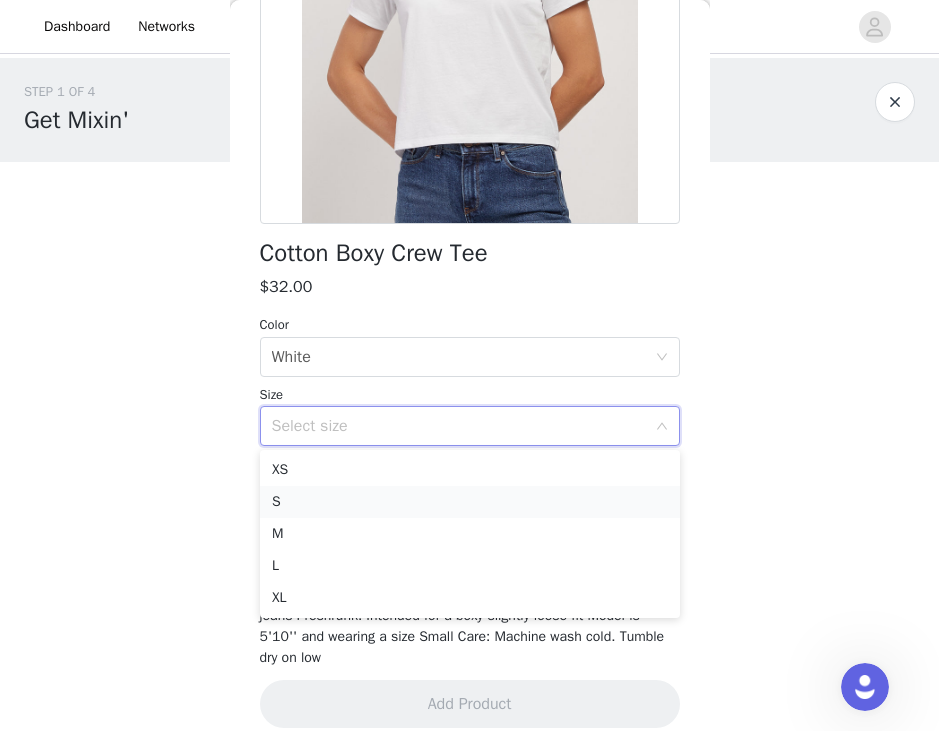 click on "S" at bounding box center [470, 502] 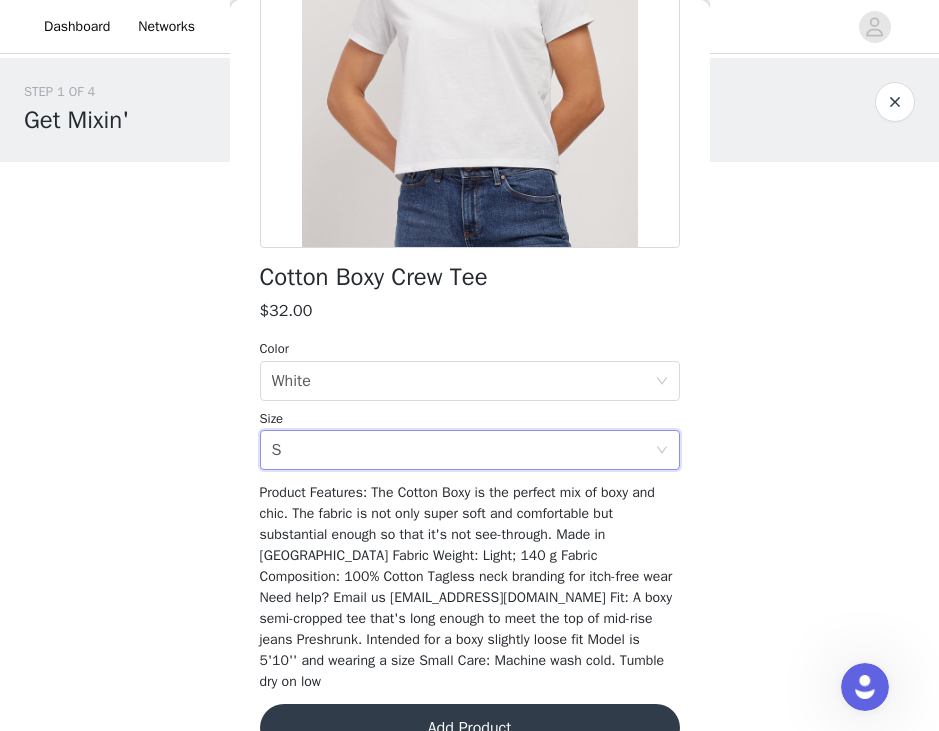scroll, scrollTop: 326, scrollLeft: 0, axis: vertical 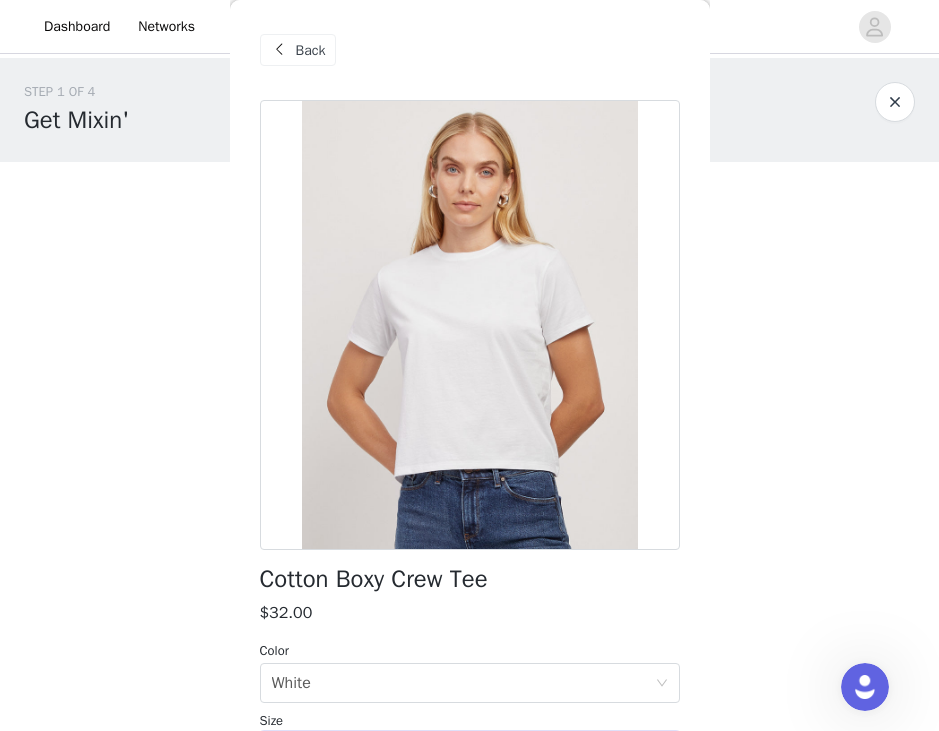 click at bounding box center [280, 50] 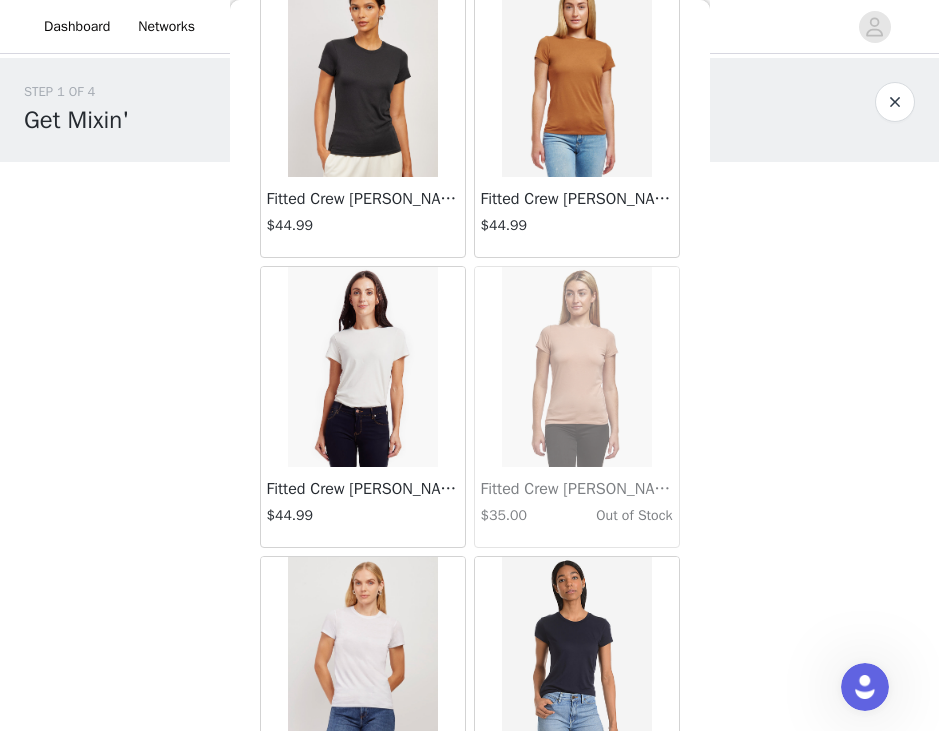 scroll, scrollTop: 0, scrollLeft: 0, axis: both 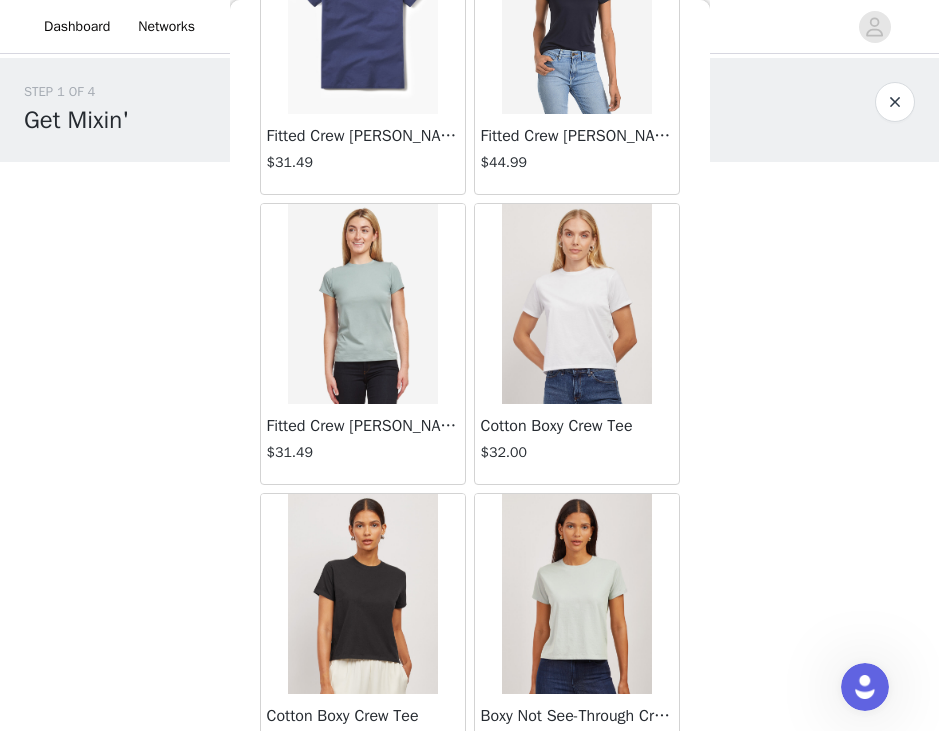 click on "Cotton Boxy Crew Tee   $32.00" at bounding box center [577, 444] 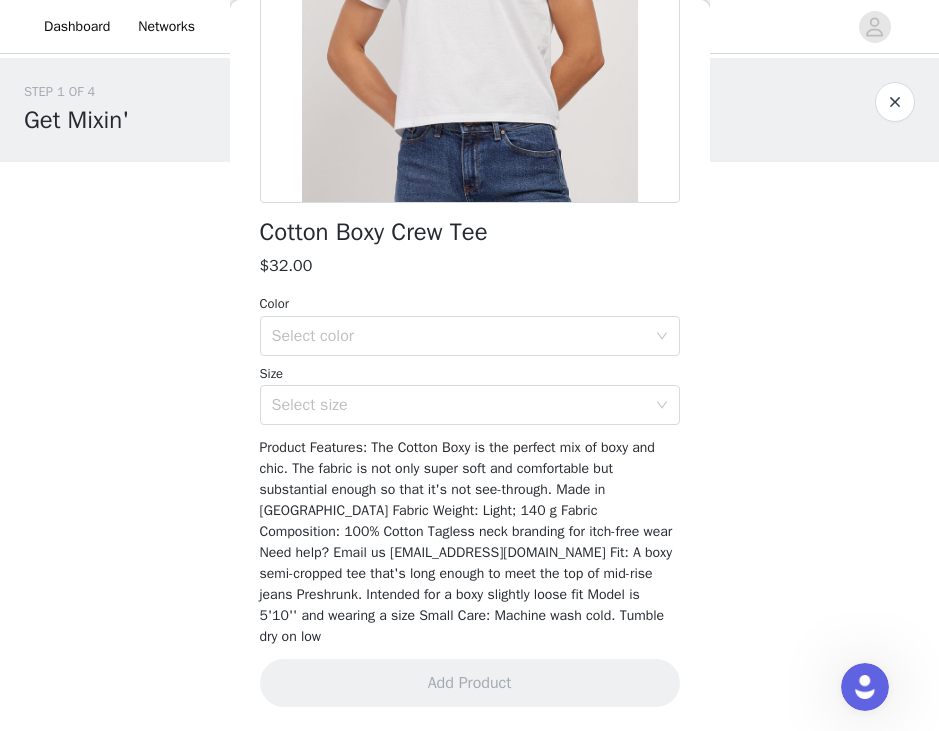 scroll, scrollTop: 326, scrollLeft: 0, axis: vertical 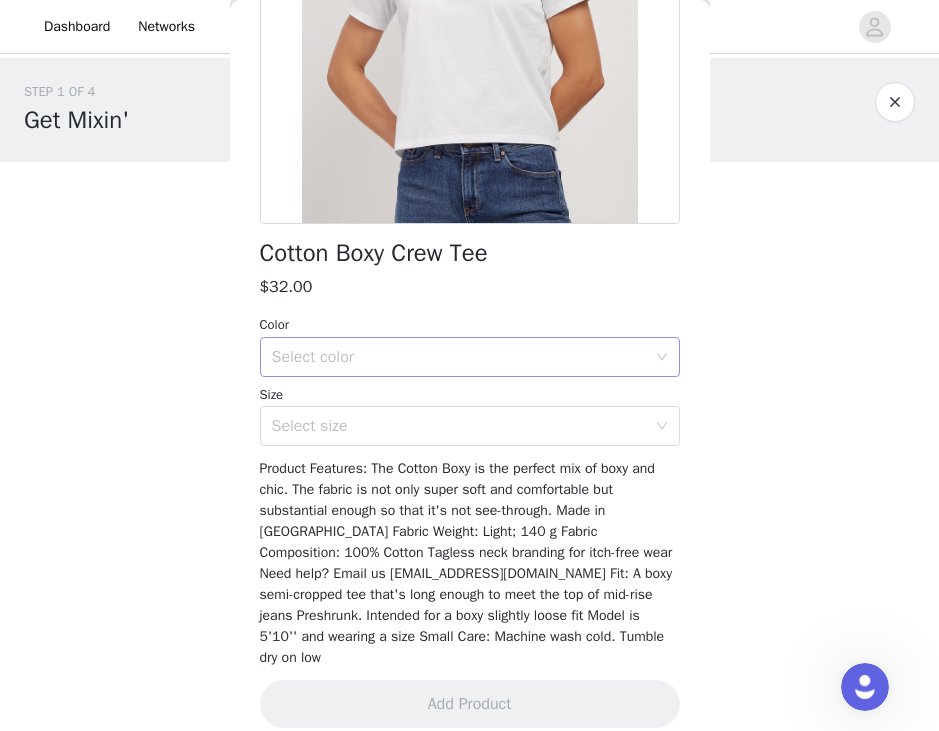 click on "Select color" at bounding box center (459, 357) 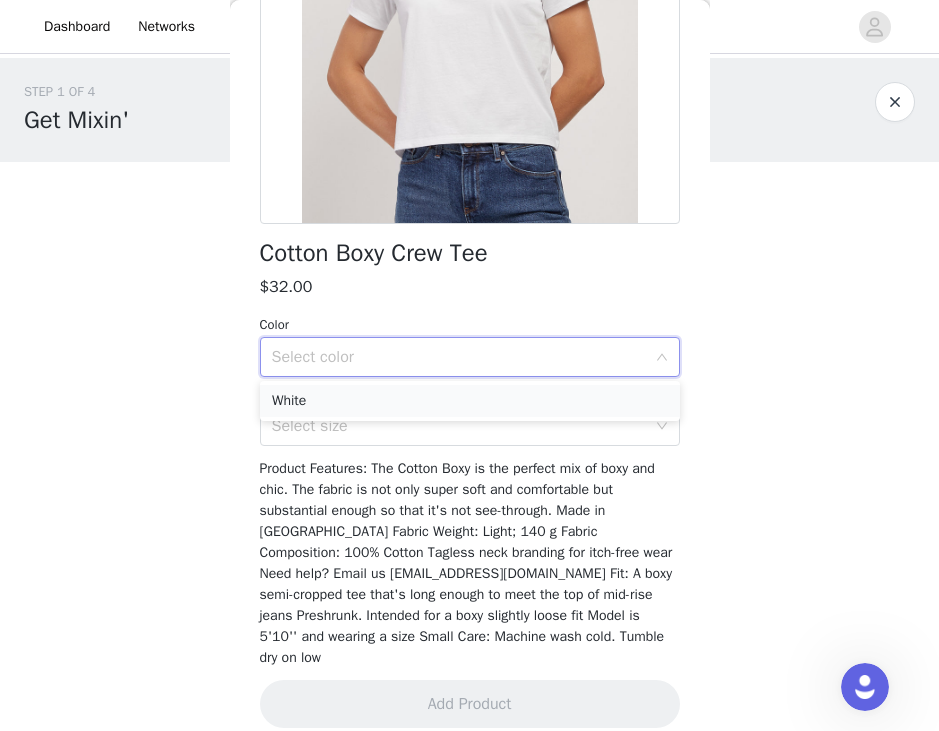 click on "White" at bounding box center [470, 401] 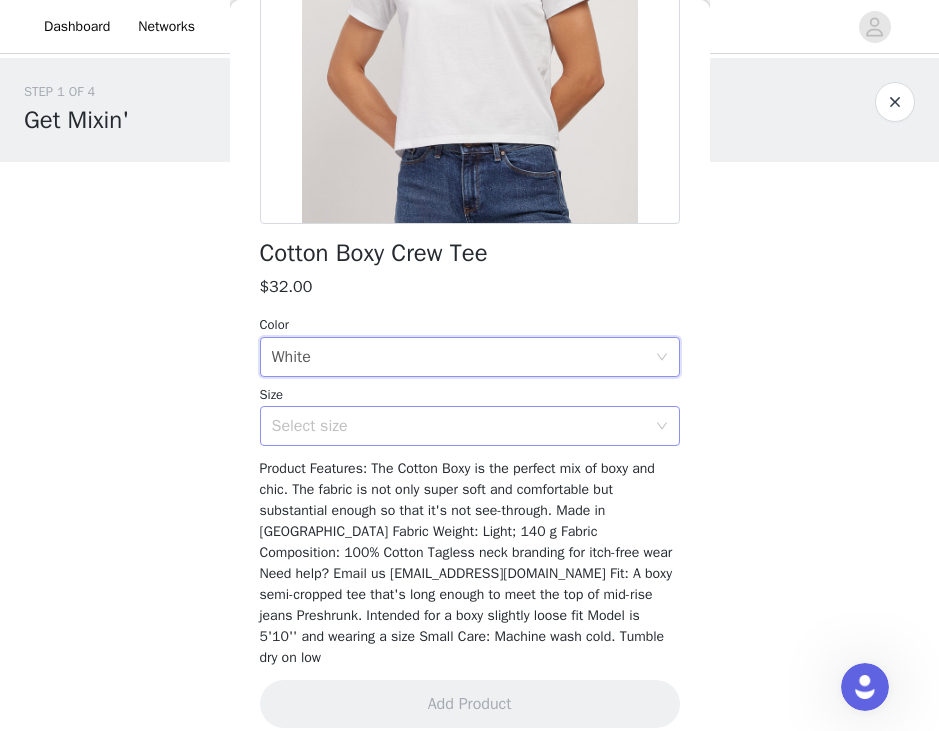 click on "Select size" at bounding box center (459, 426) 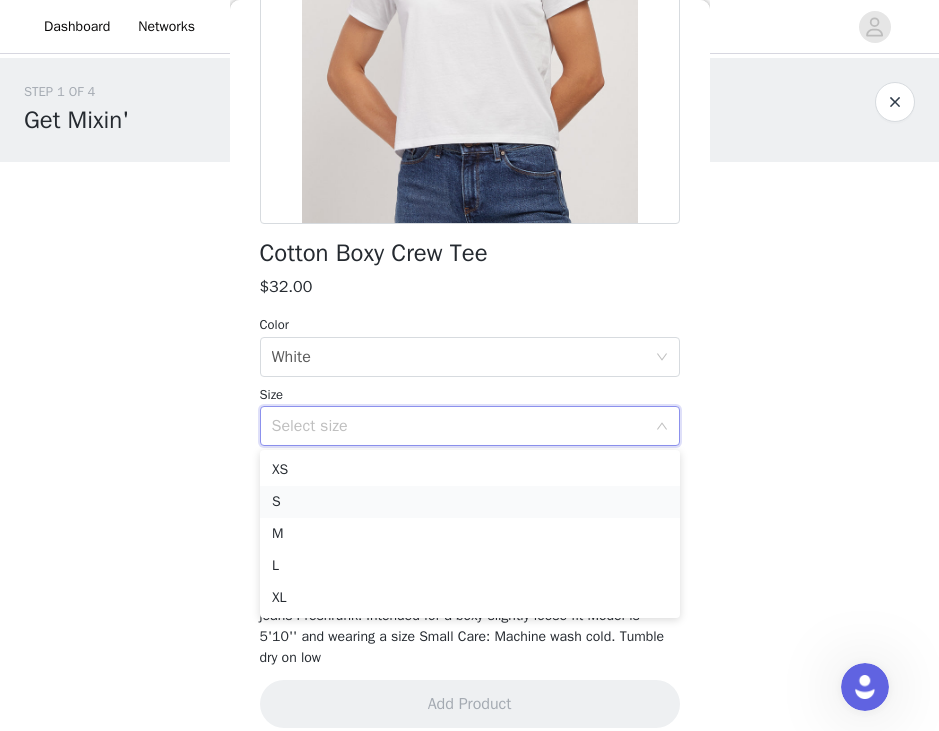 click on "S" at bounding box center (470, 502) 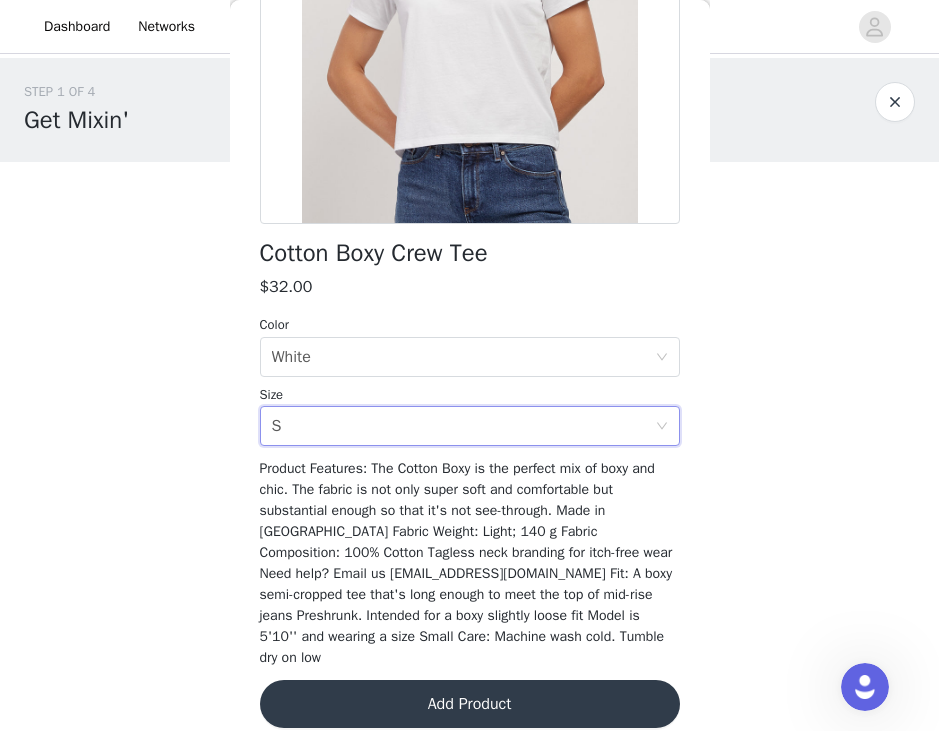 click on "Add Product" at bounding box center (470, 704) 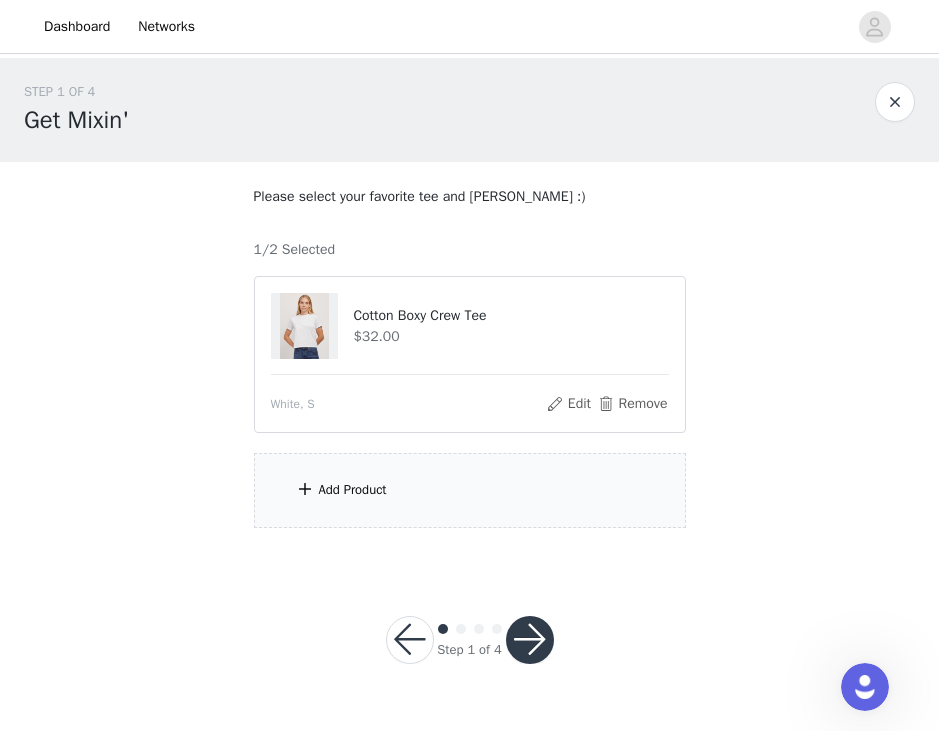click on "Add Product" at bounding box center [470, 490] 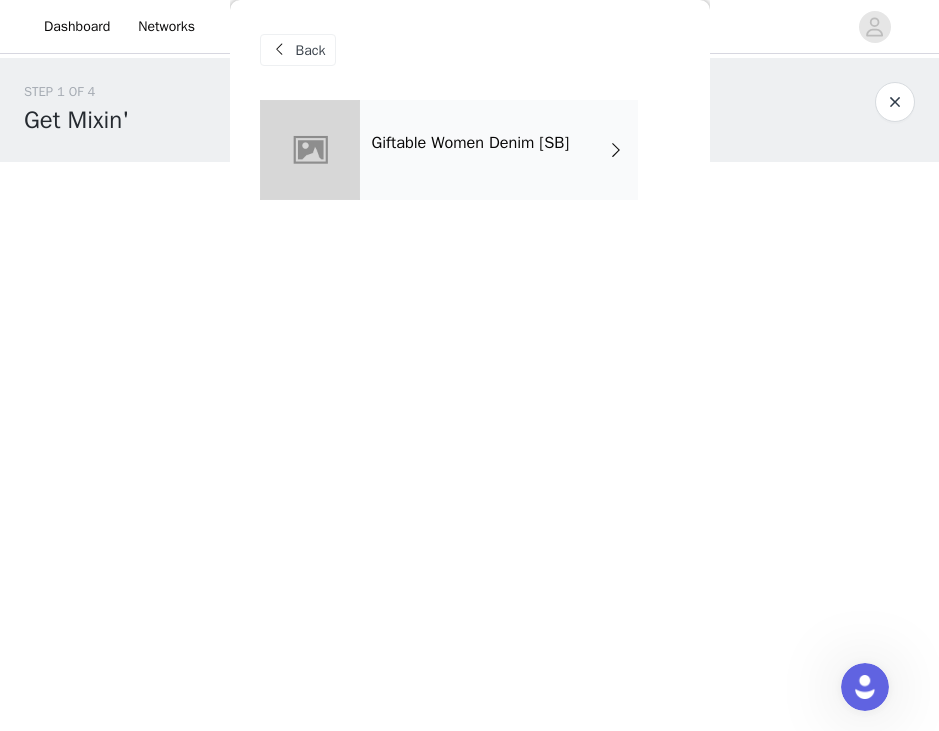 click on "Giftable Women Denim [SB]" at bounding box center [471, 143] 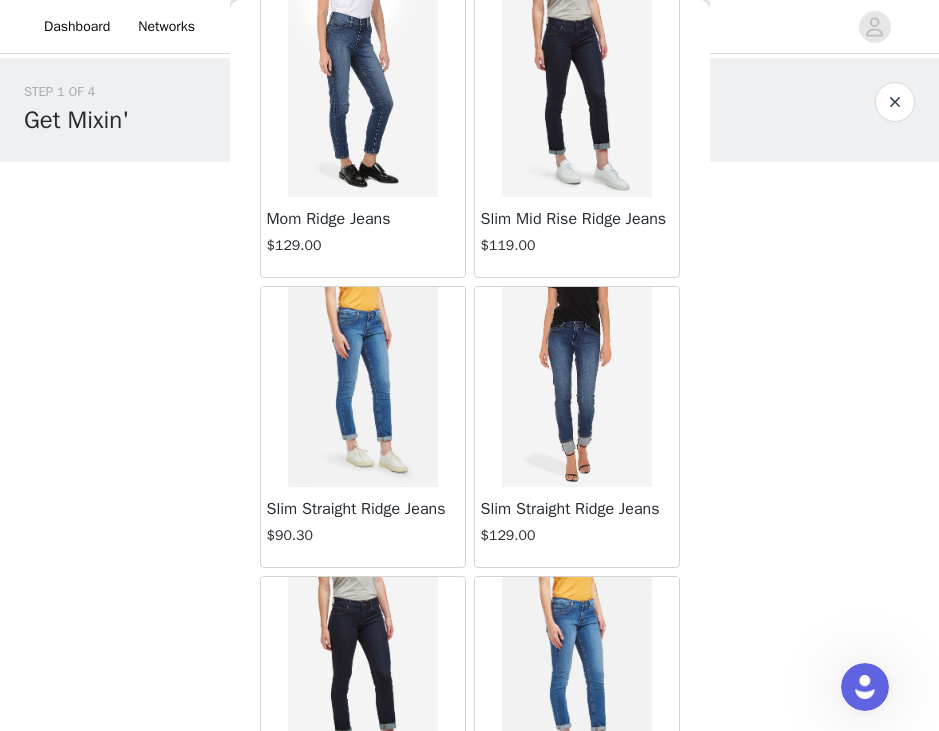 scroll, scrollTop: 2329, scrollLeft: 0, axis: vertical 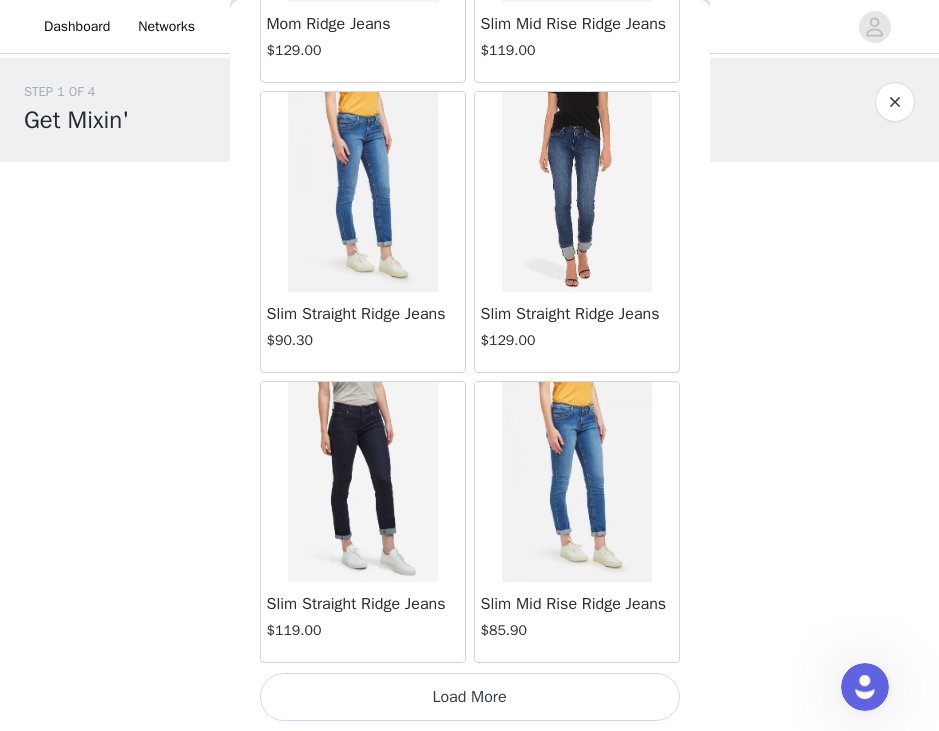 click on "Load More" at bounding box center [470, 697] 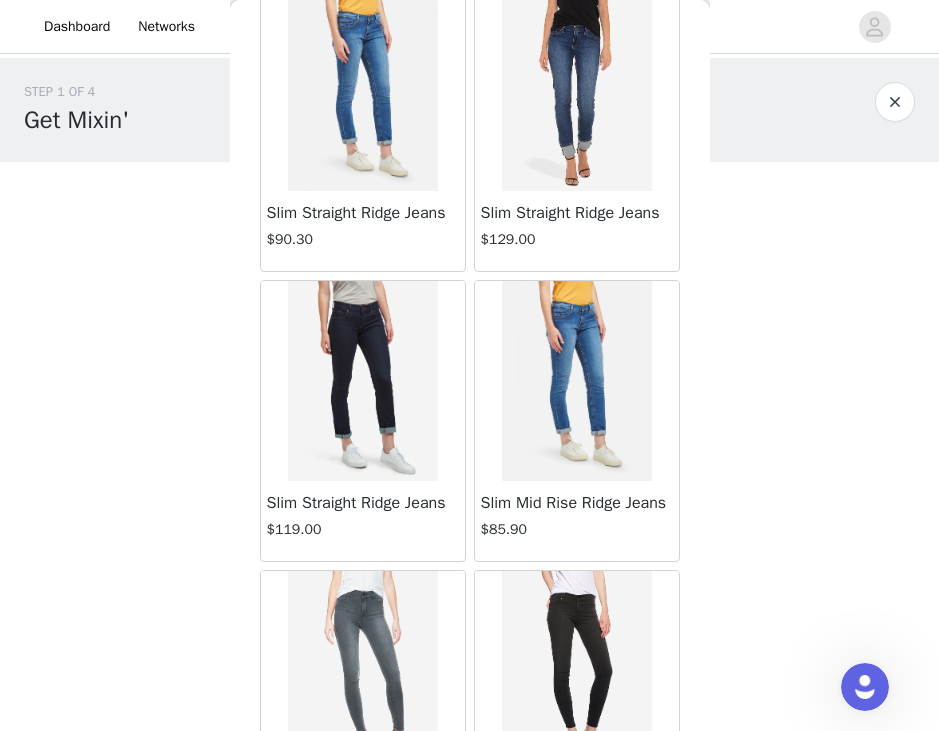 scroll, scrollTop: 2430, scrollLeft: 0, axis: vertical 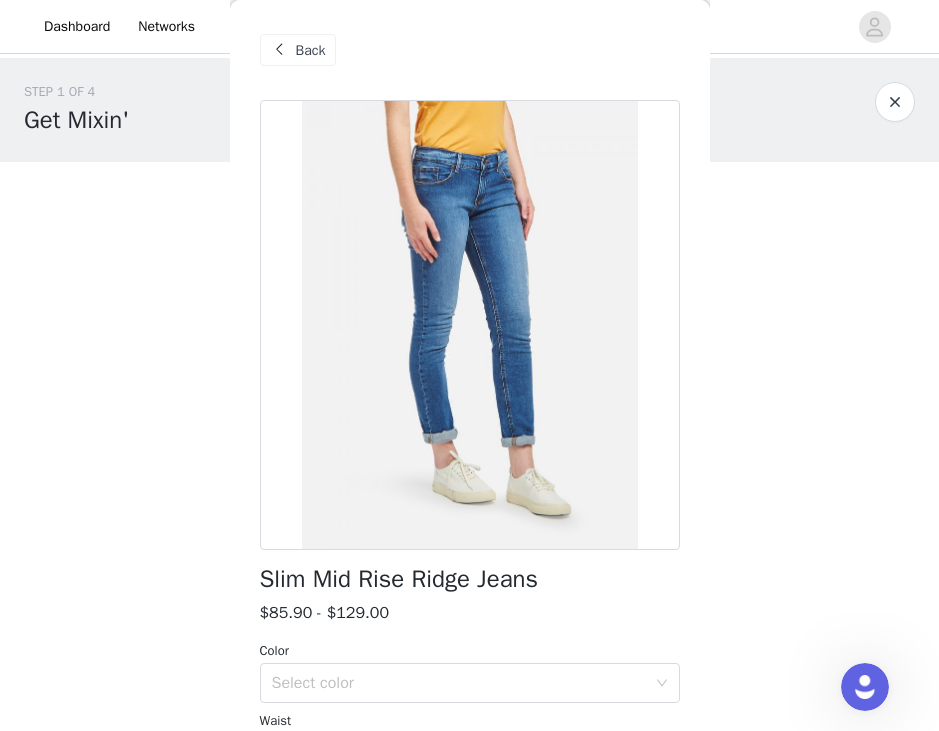 click on "Back" at bounding box center (311, 50) 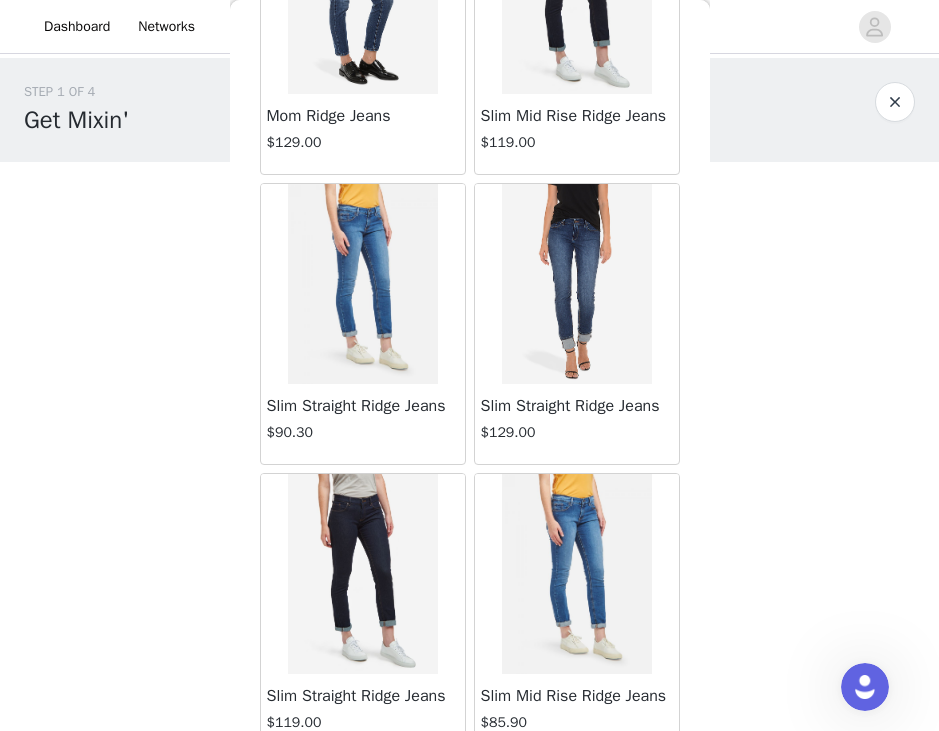 scroll, scrollTop: 2251, scrollLeft: 0, axis: vertical 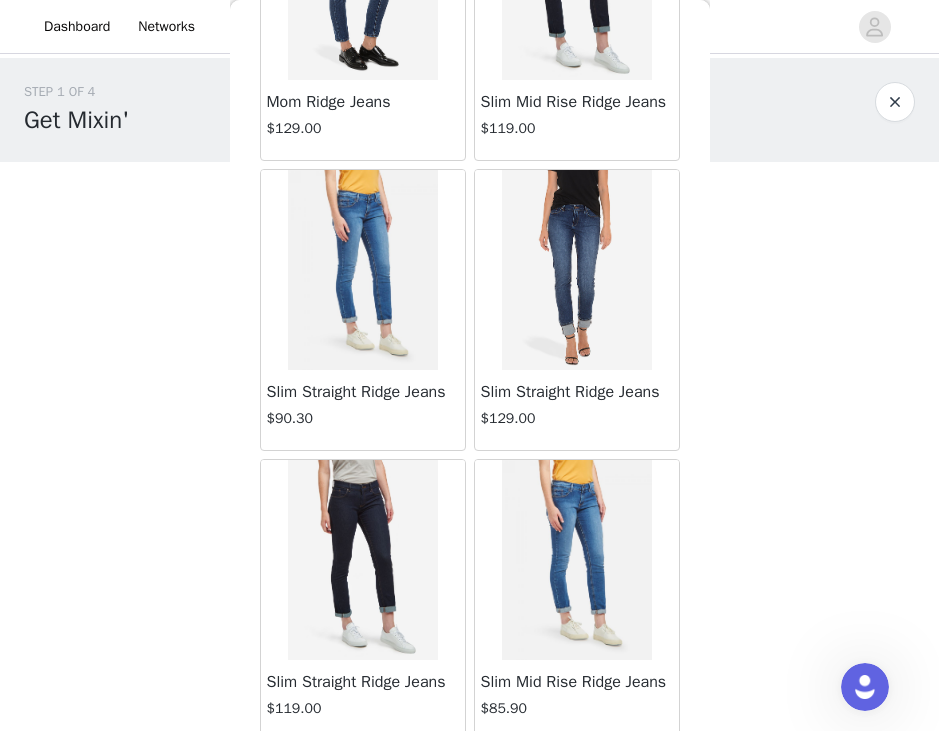 click at bounding box center (577, 270) 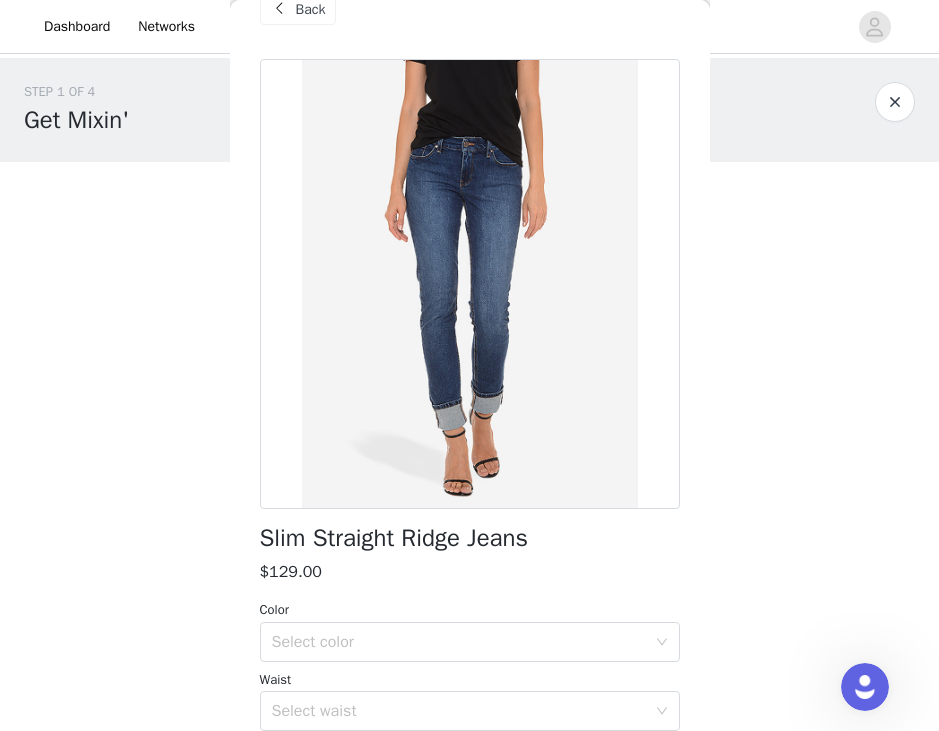 scroll, scrollTop: 0, scrollLeft: 0, axis: both 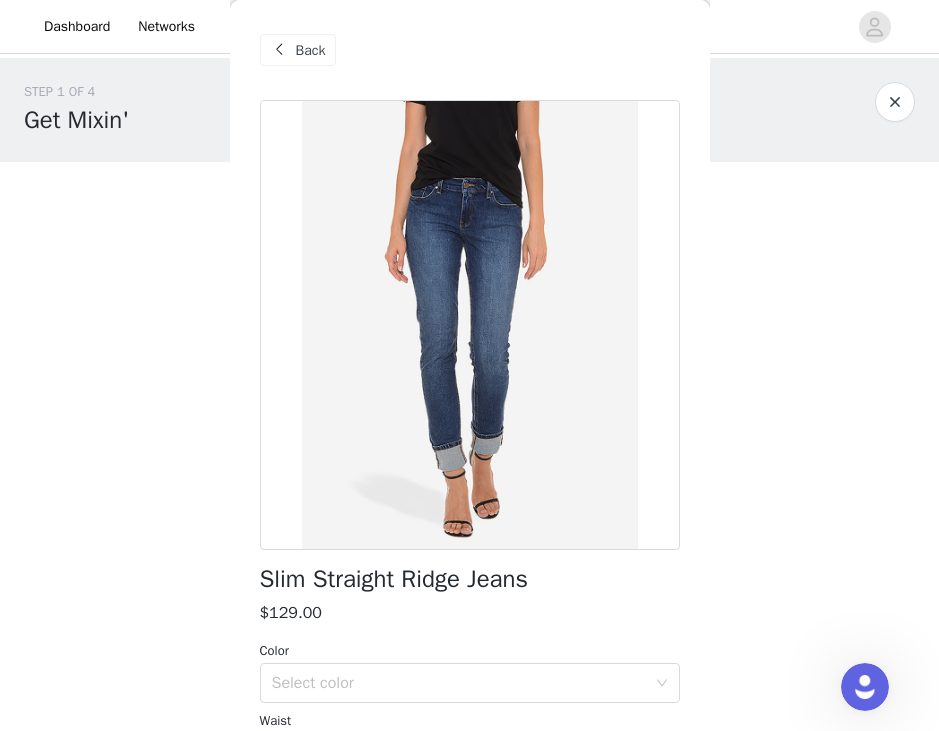click on "Back" at bounding box center [298, 50] 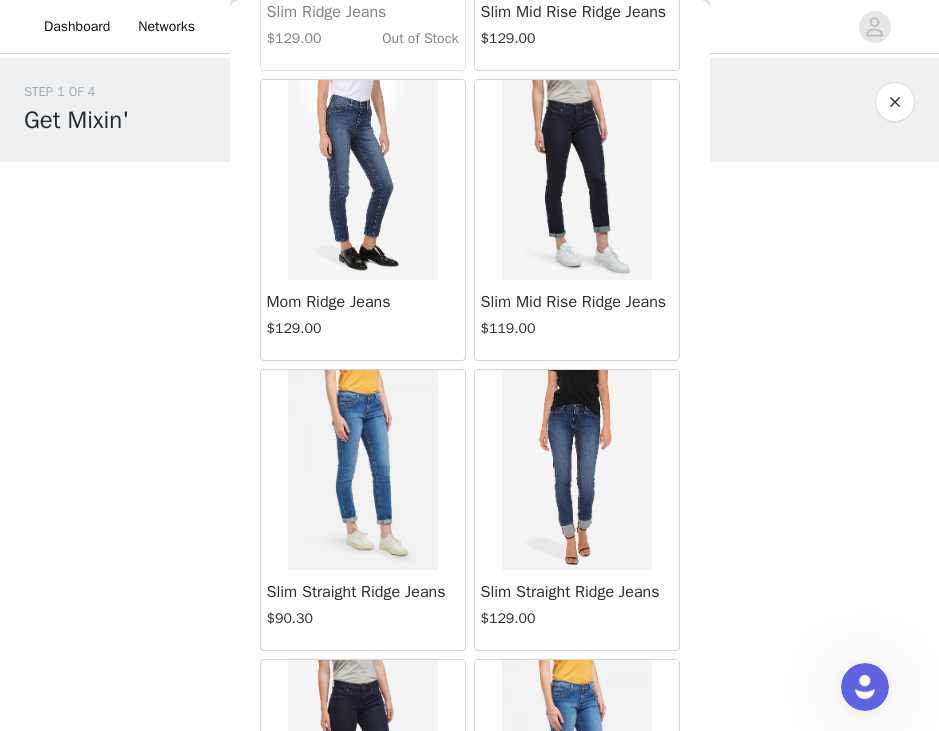 scroll, scrollTop: 2053, scrollLeft: 0, axis: vertical 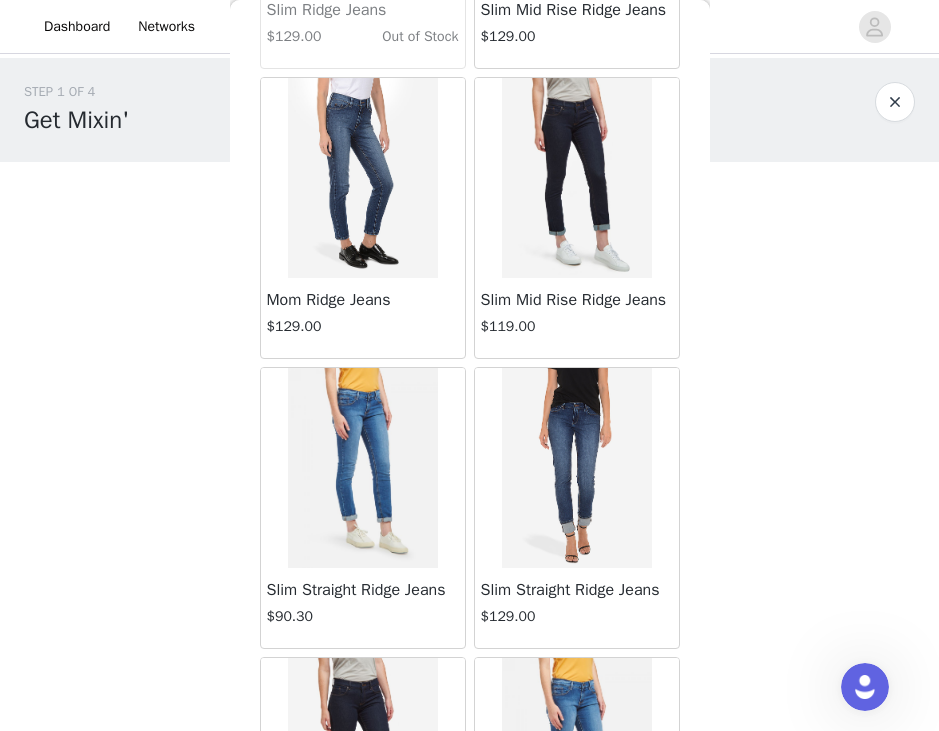 click at bounding box center (577, 178) 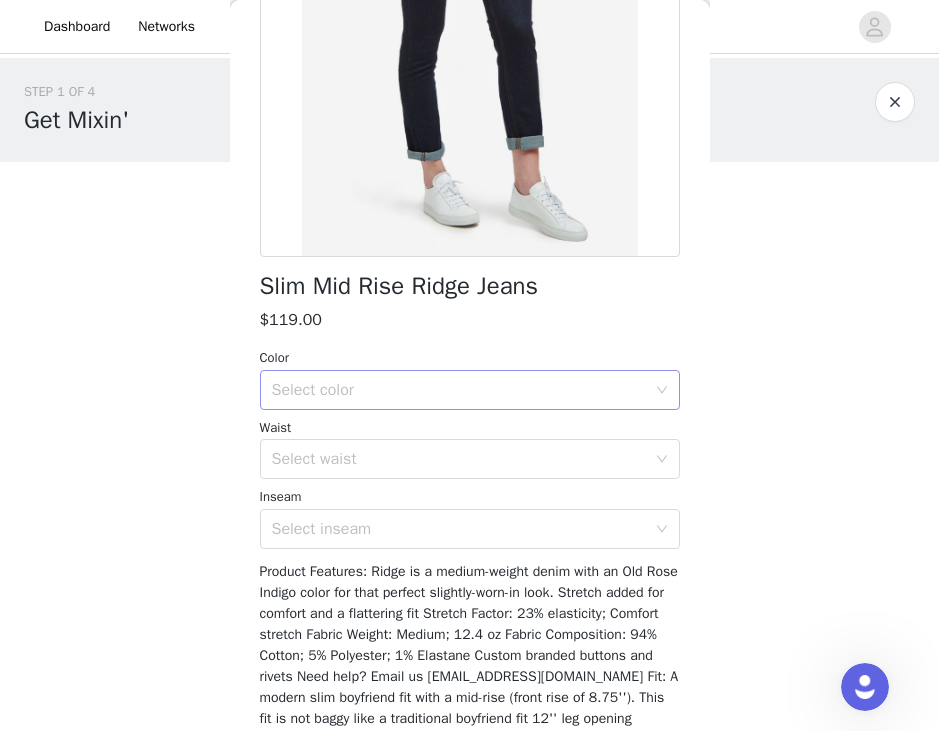scroll, scrollTop: 294, scrollLeft: 0, axis: vertical 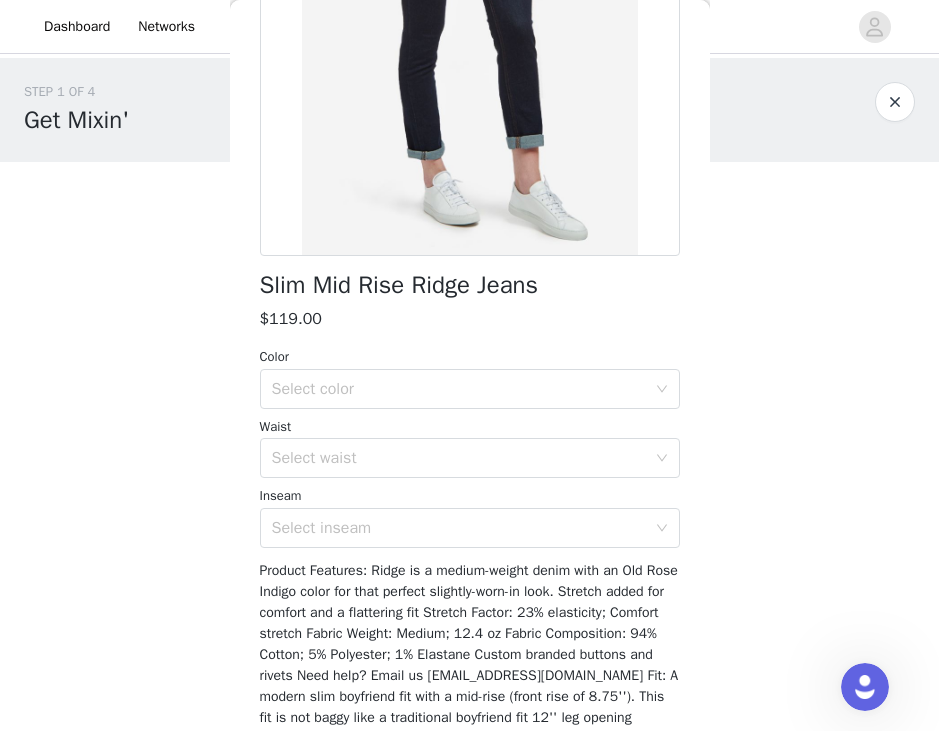 click on "Waist" at bounding box center (470, 427) 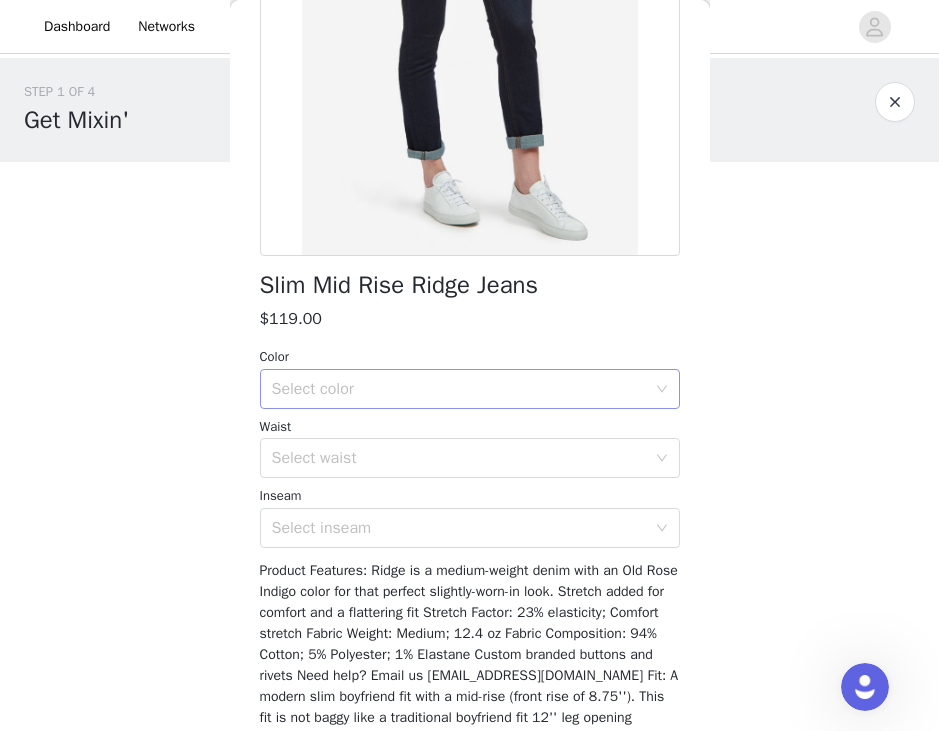 click on "Select color" at bounding box center [459, 389] 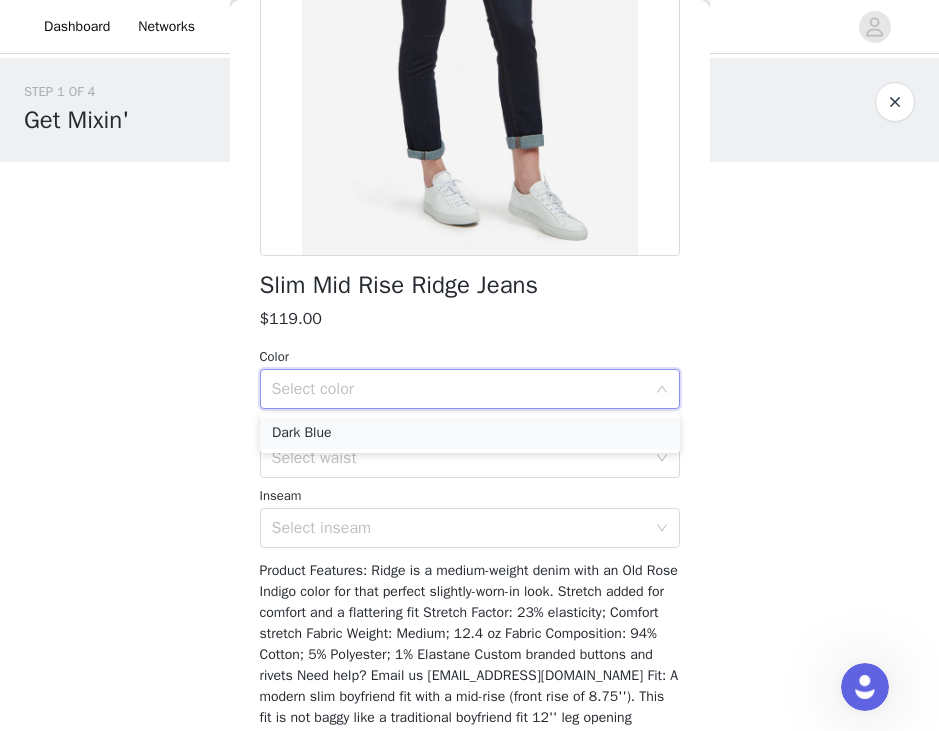 click on "Dark Blue" at bounding box center [470, 433] 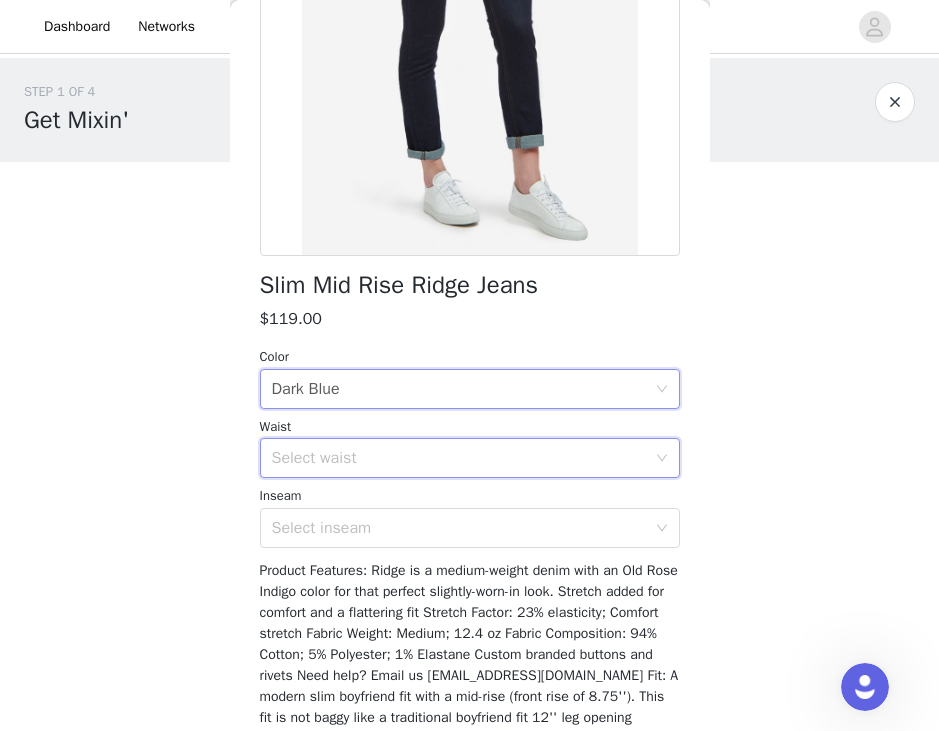 click on "Select waist" at bounding box center [463, 458] 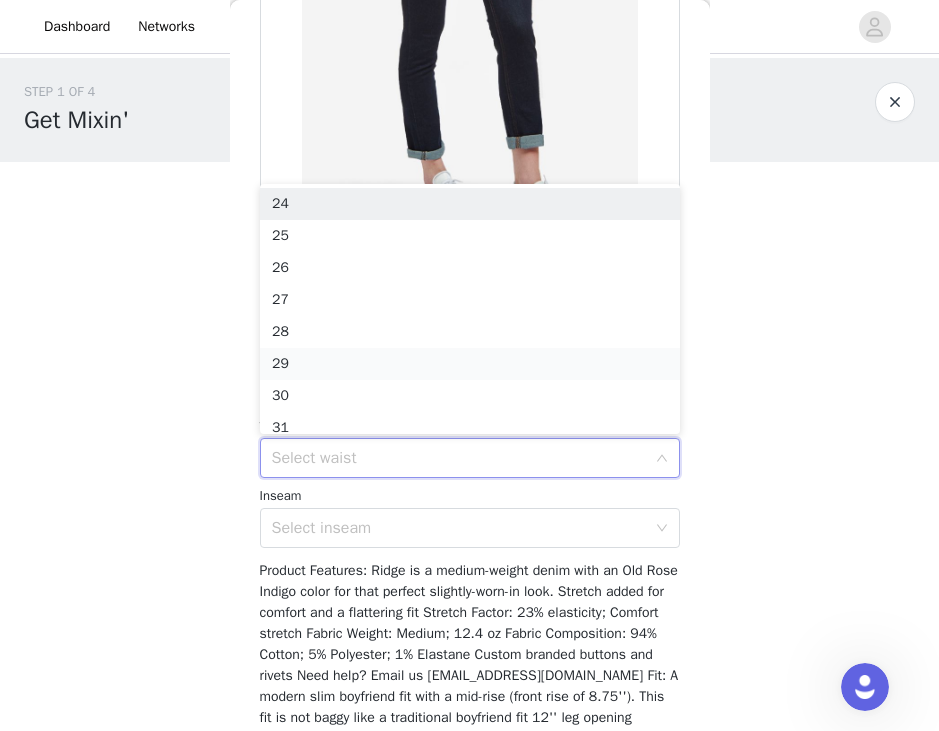 scroll, scrollTop: 10, scrollLeft: 0, axis: vertical 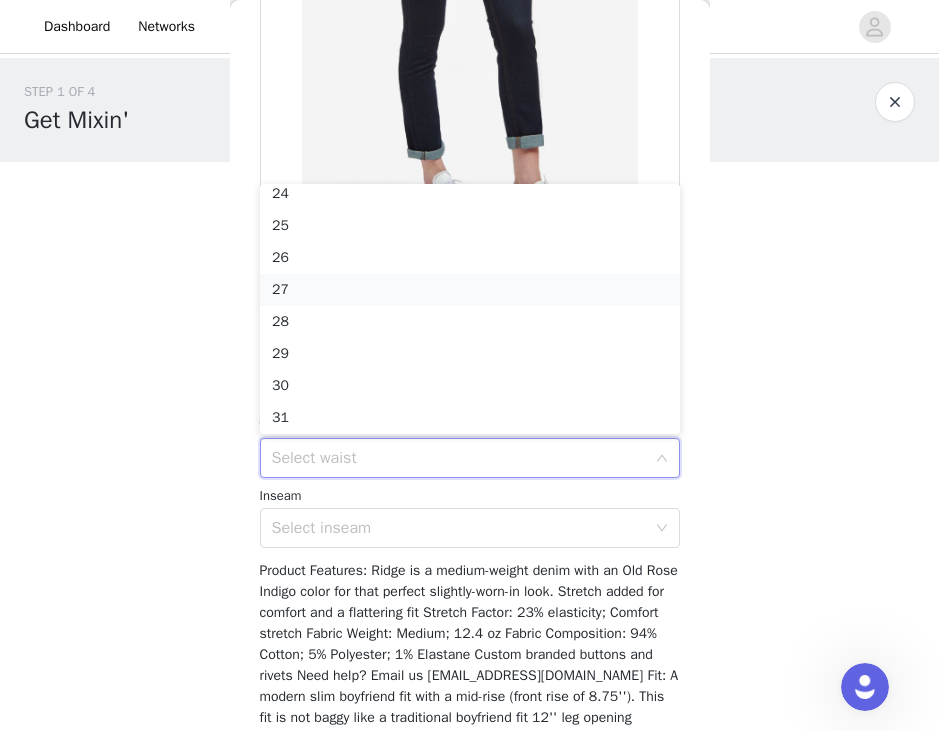 click on "27" at bounding box center [470, 290] 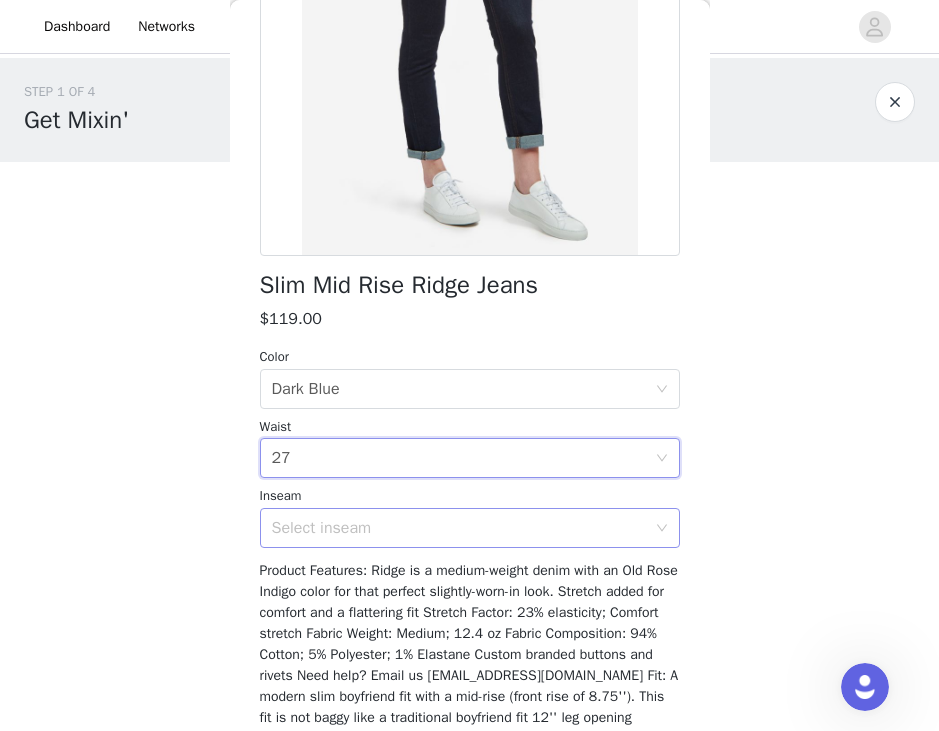 click on "Select inseam" at bounding box center [463, 528] 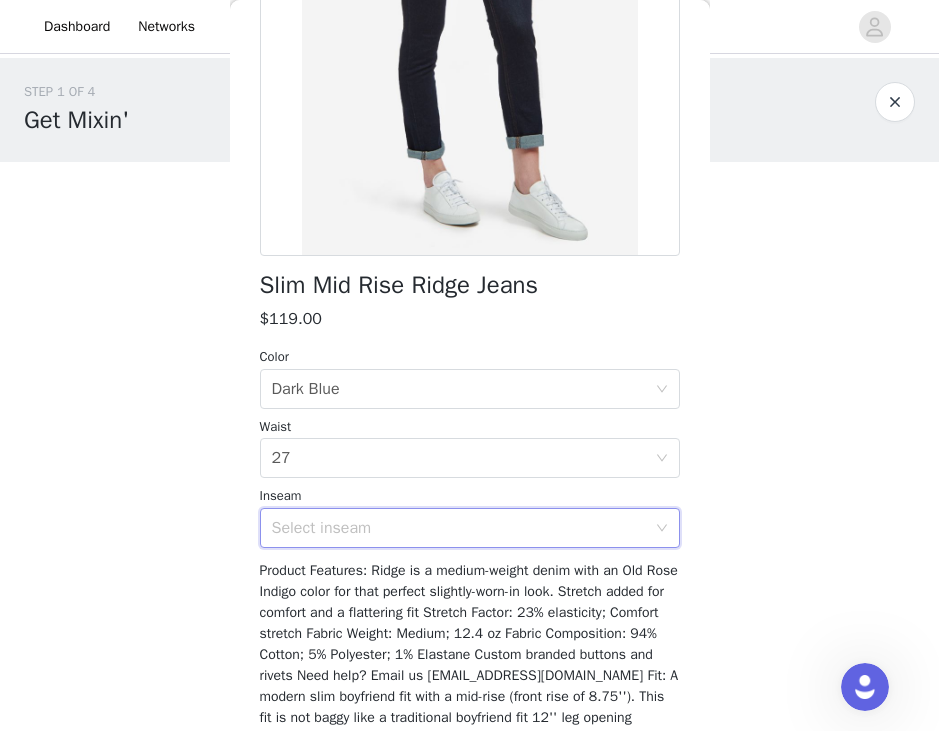 click on "Select inseam" at bounding box center (463, 528) 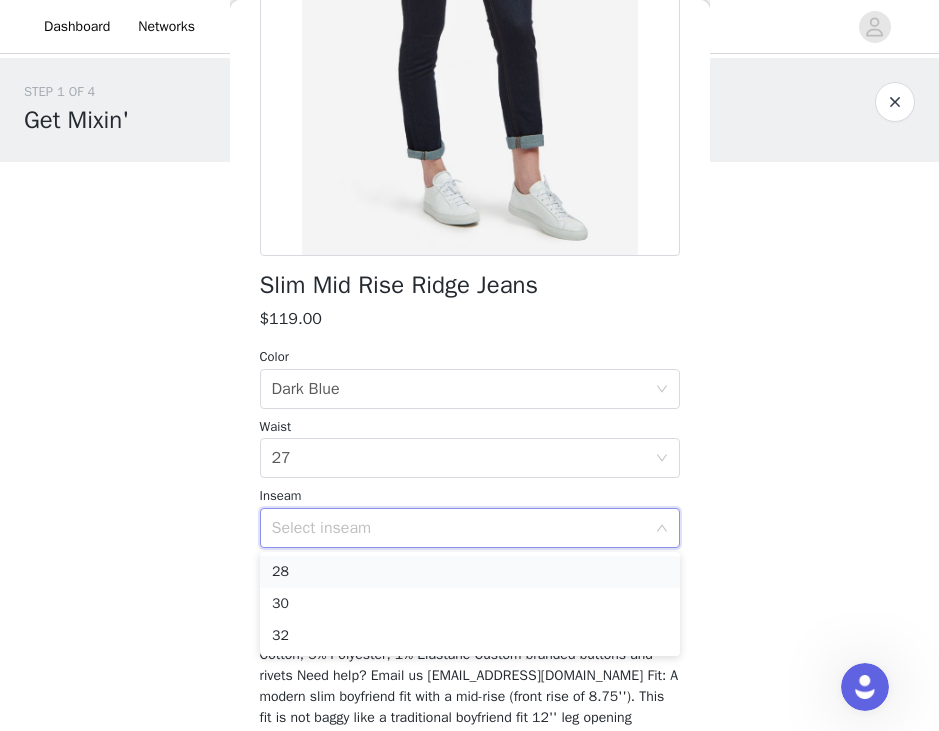 click on "28" at bounding box center (470, 572) 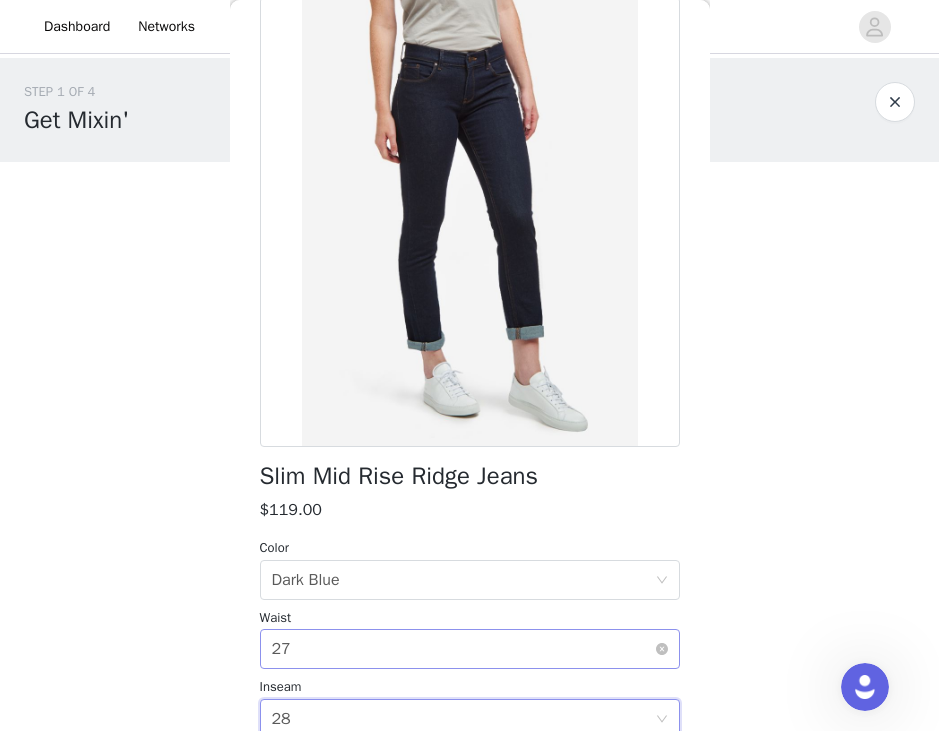 scroll, scrollTop: 479, scrollLeft: 0, axis: vertical 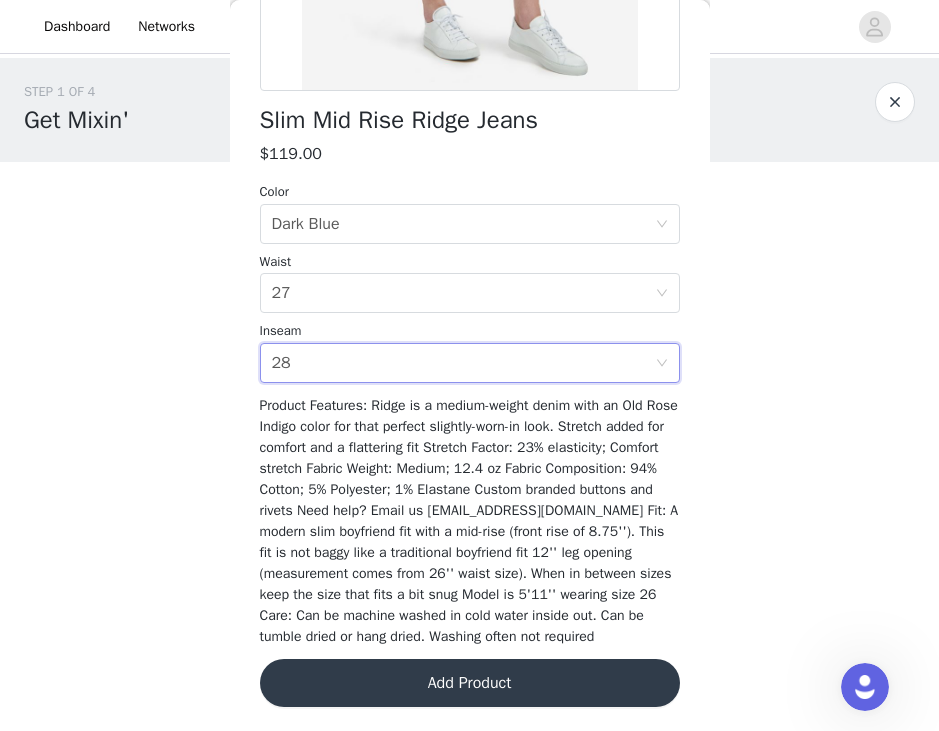 click on "Add Product" at bounding box center [470, 683] 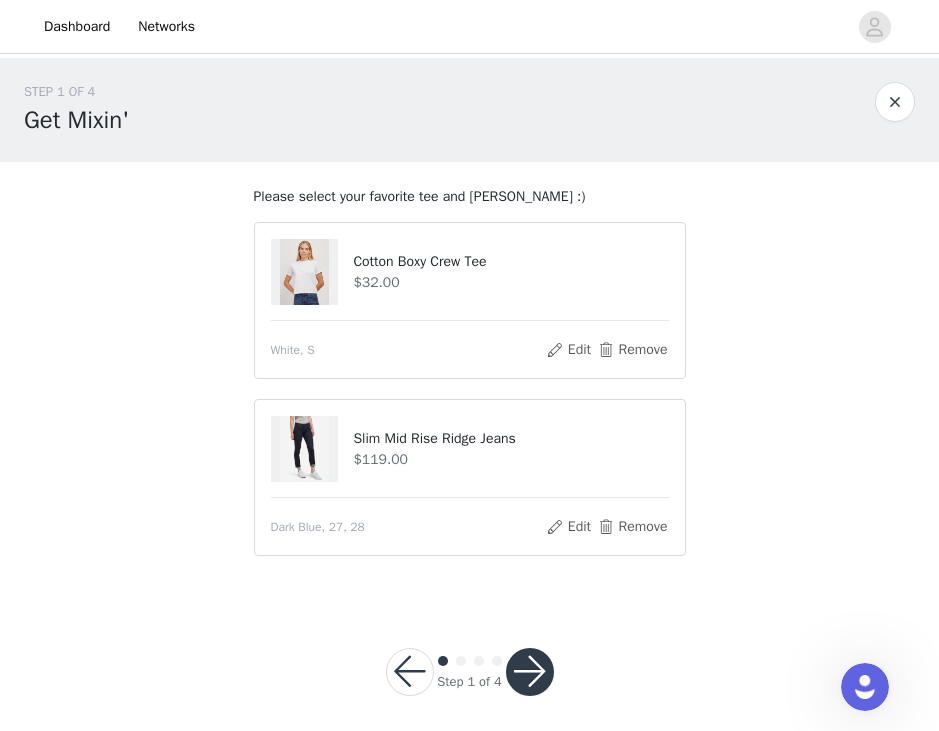 click at bounding box center (530, 672) 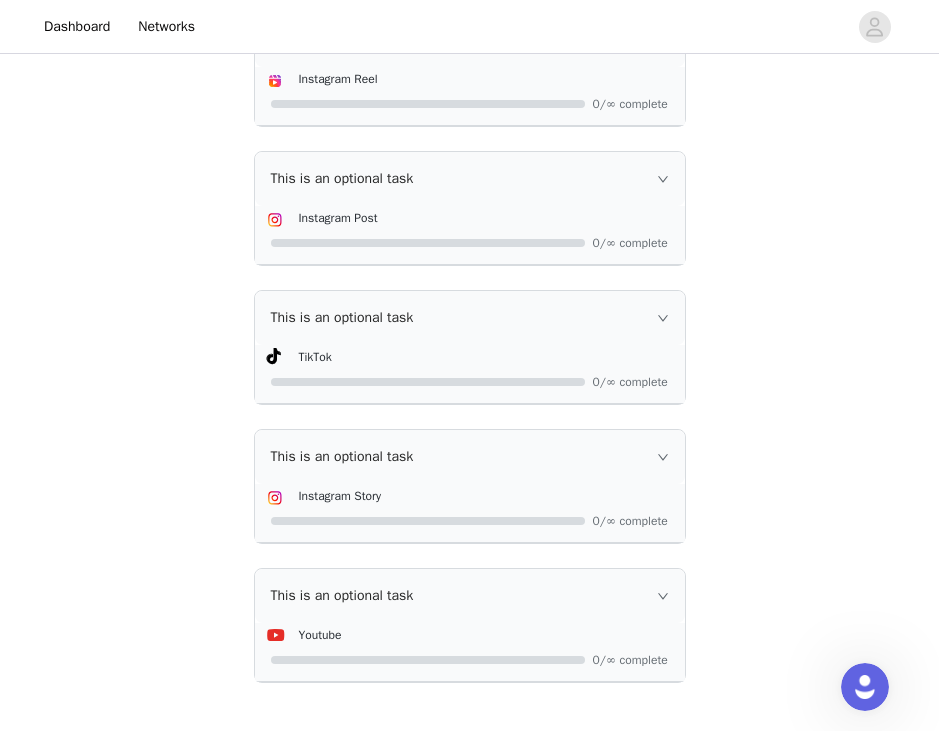scroll, scrollTop: 637, scrollLeft: 0, axis: vertical 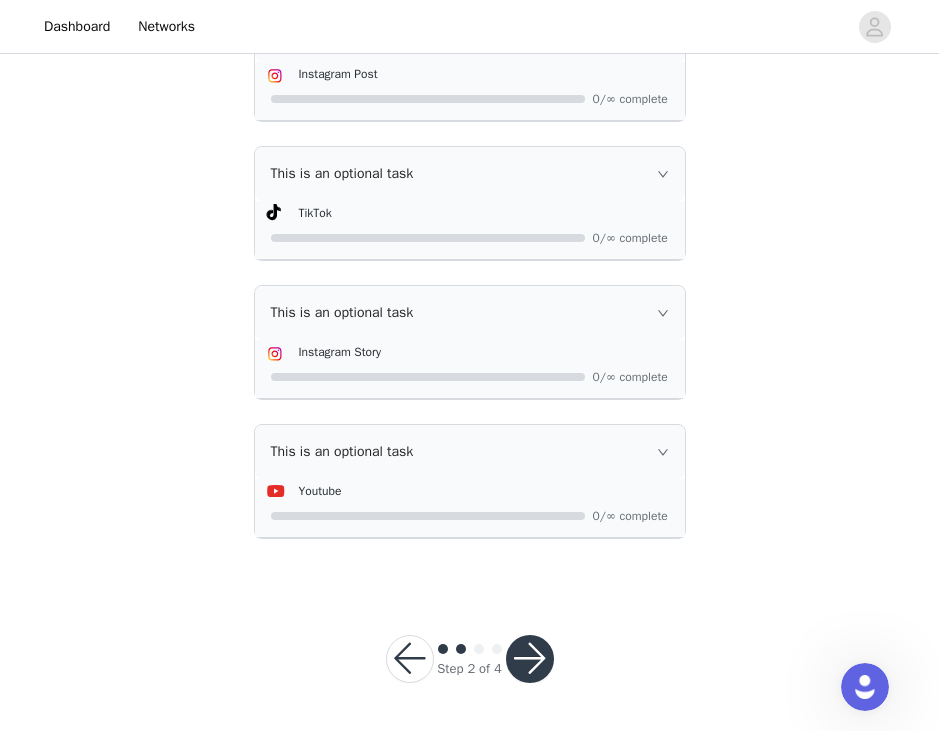 click at bounding box center [530, 659] 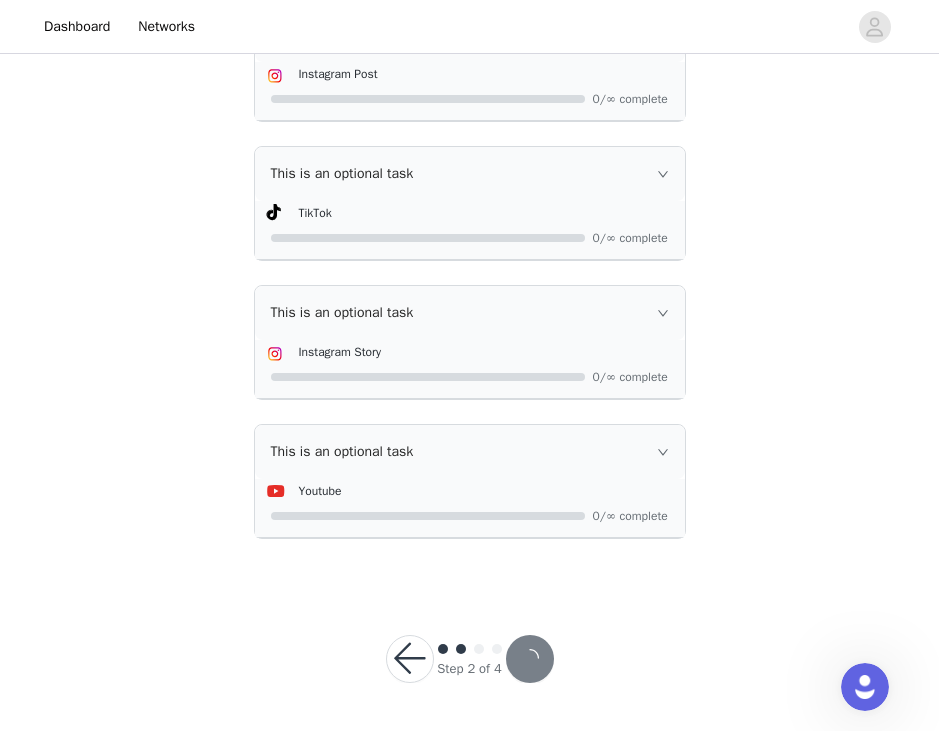 scroll, scrollTop: 0, scrollLeft: 0, axis: both 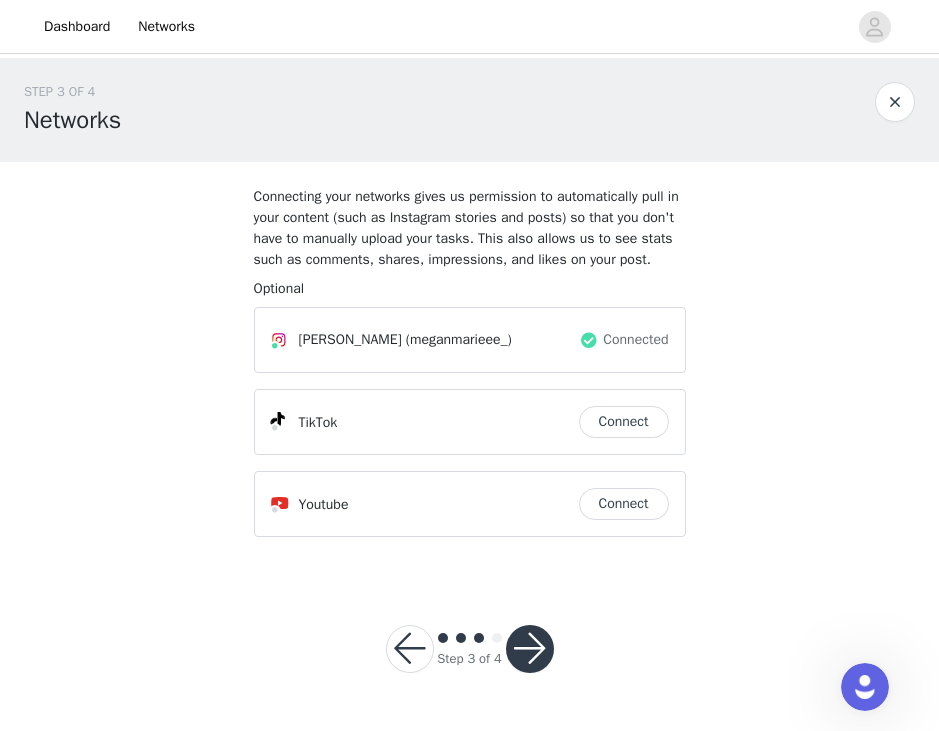 click at bounding box center (589, 340) 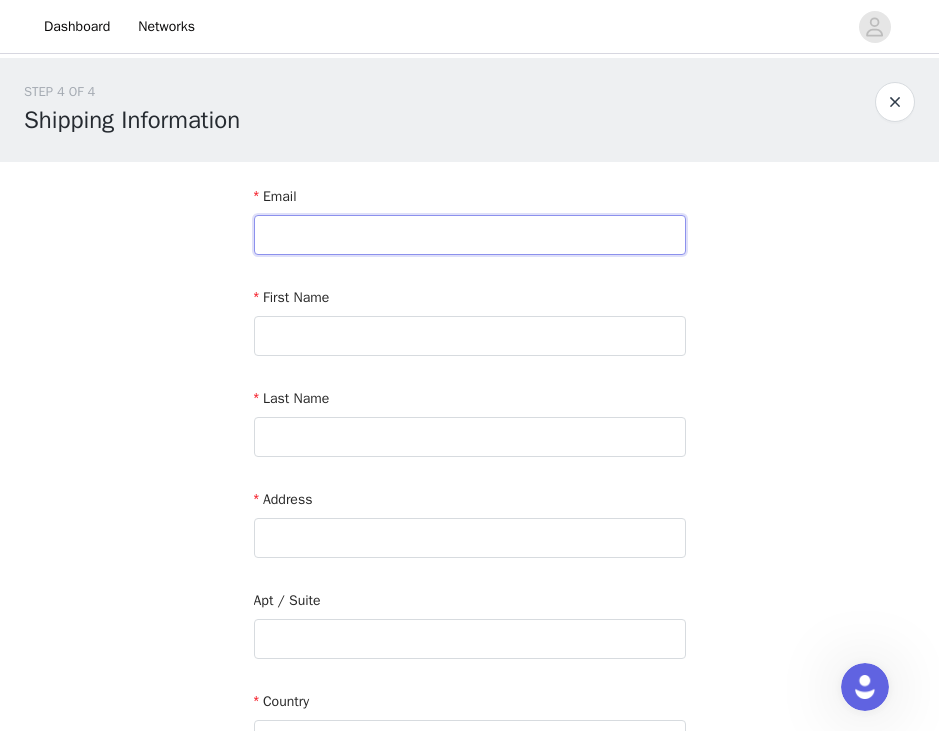 click at bounding box center [470, 235] 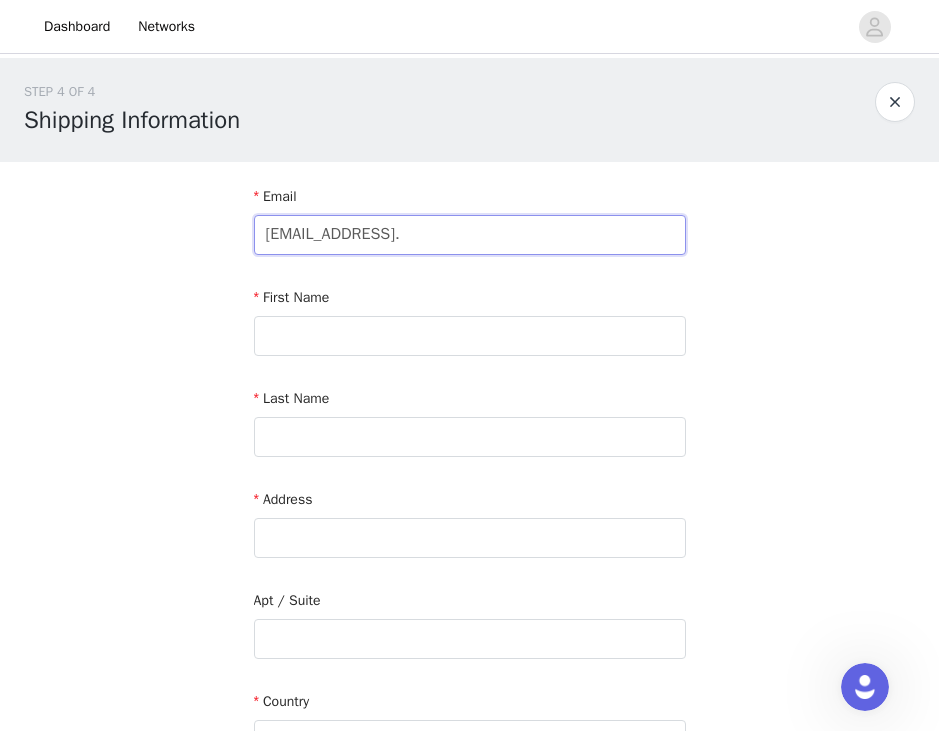 click on "megallen99@gmail." at bounding box center (470, 235) 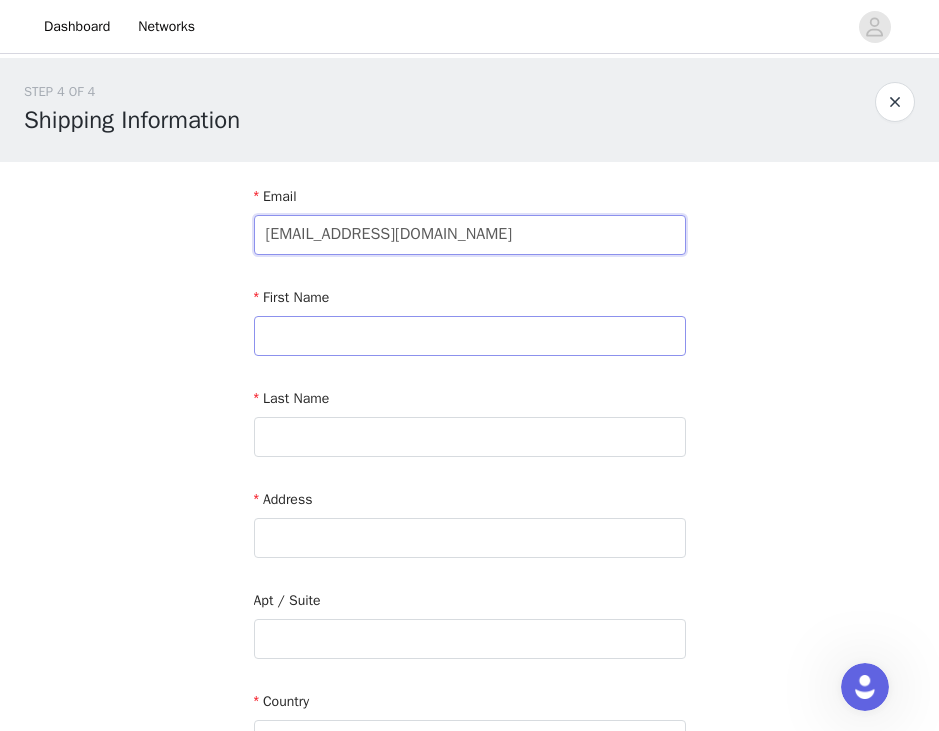 type on "meganalleninquiries@gmail.com" 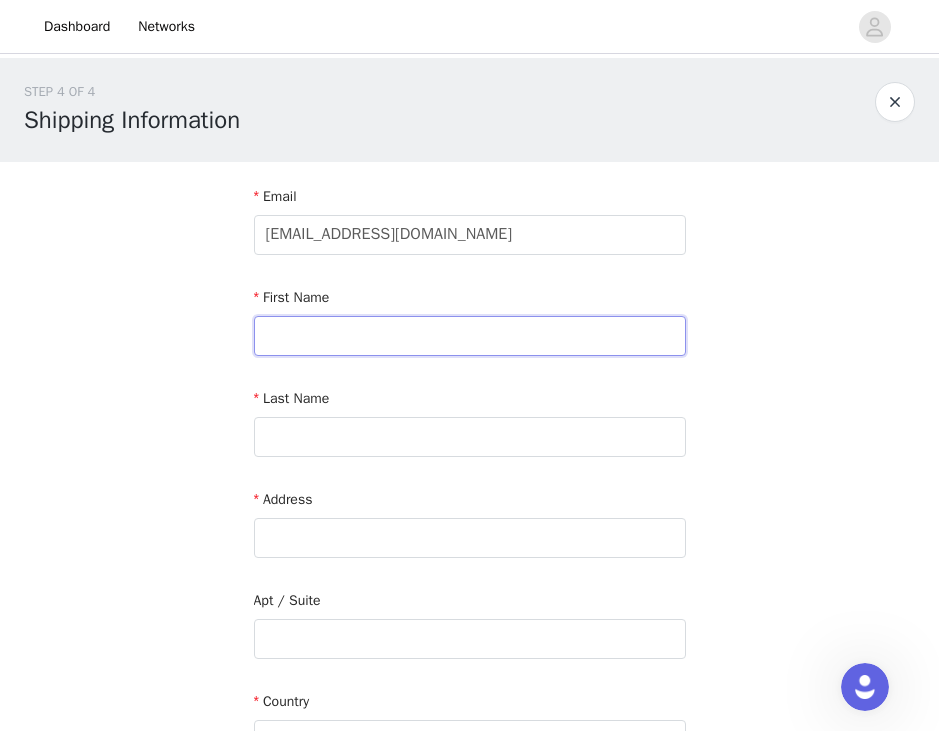 click at bounding box center [470, 336] 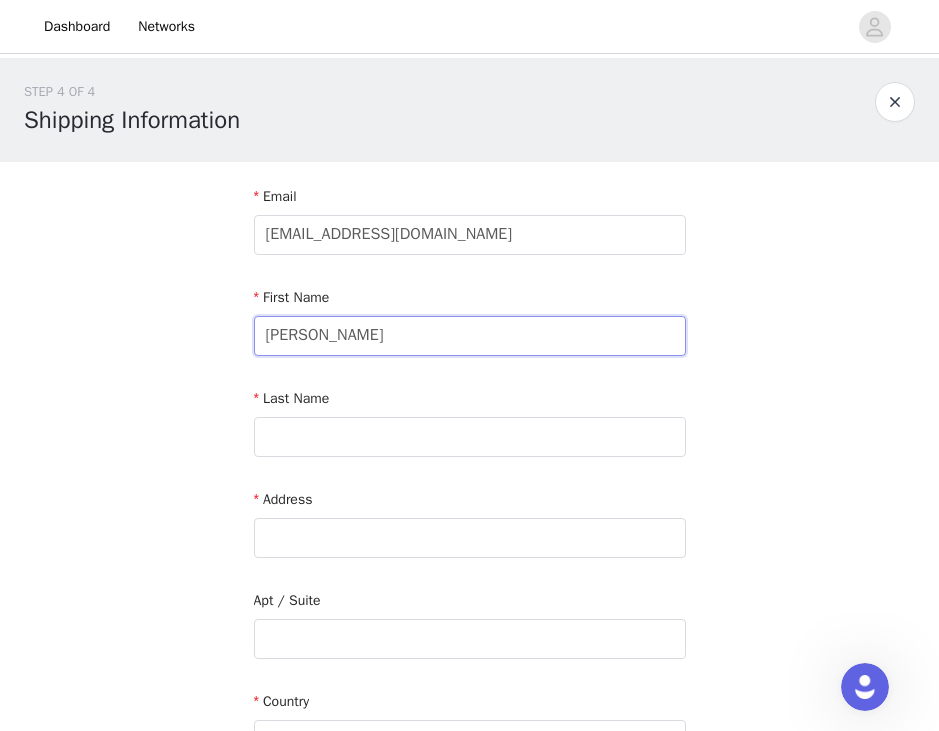 type on "Megan" 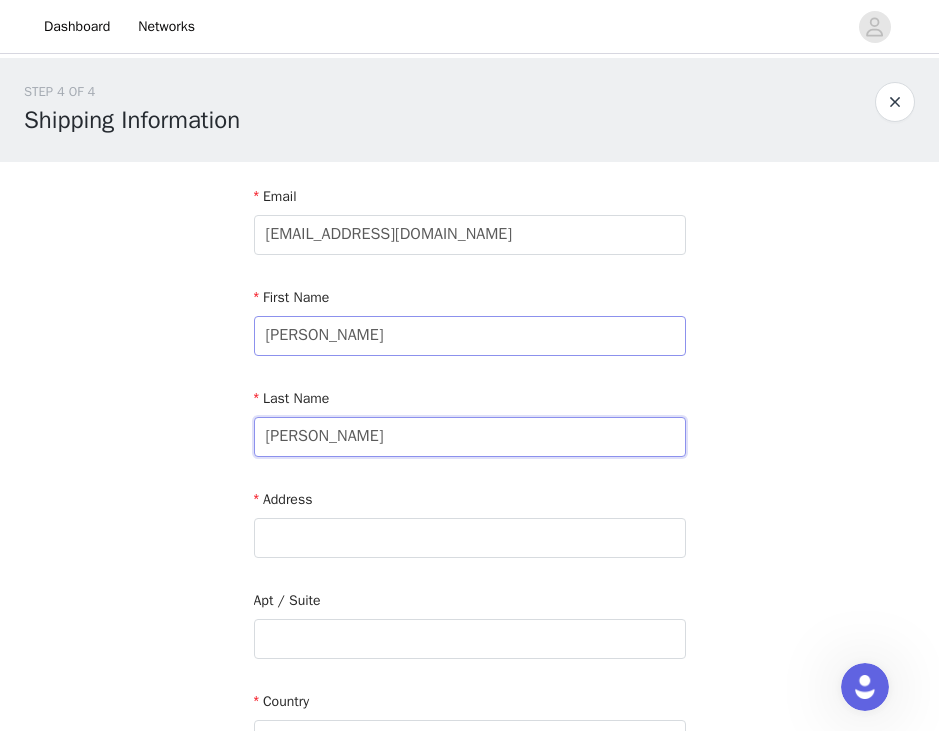 type on "Allen" 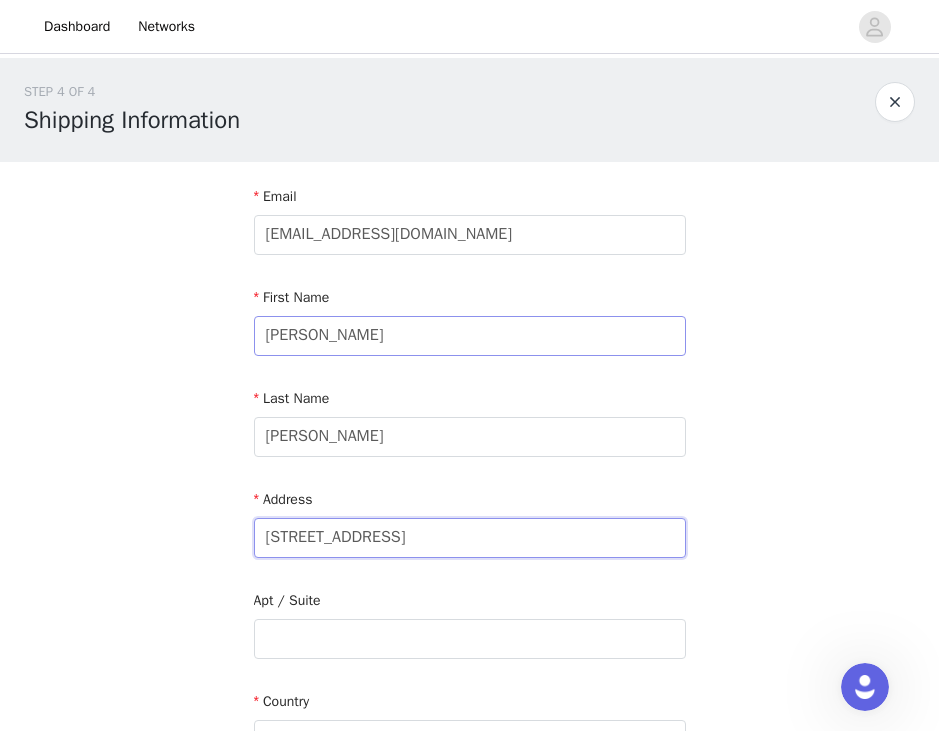 type on "346 Springtree Place" 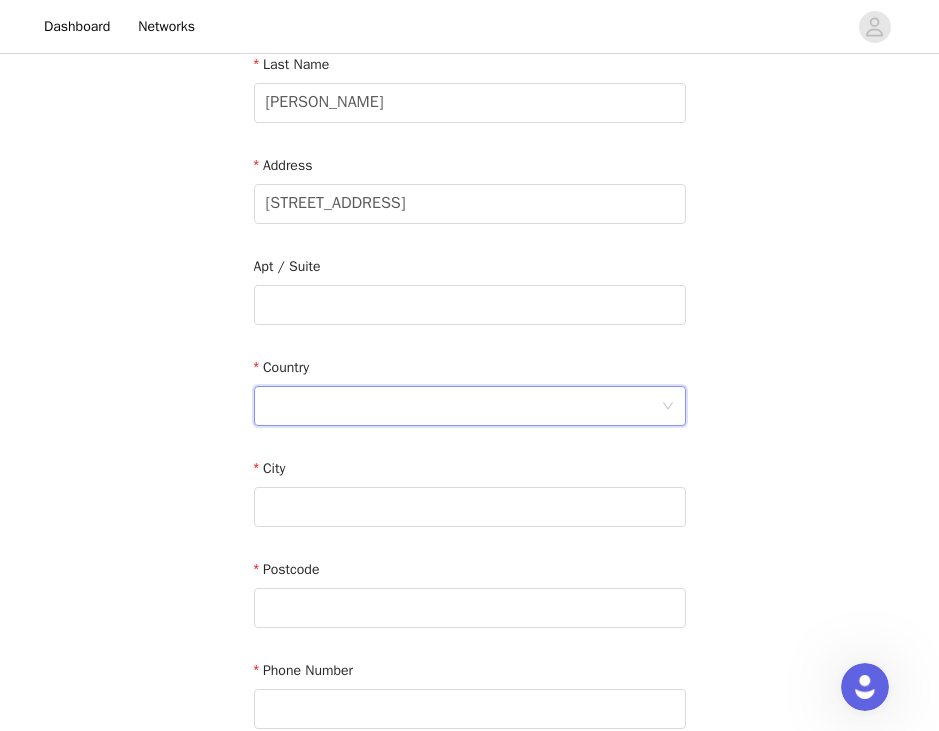 scroll, scrollTop: 350, scrollLeft: 0, axis: vertical 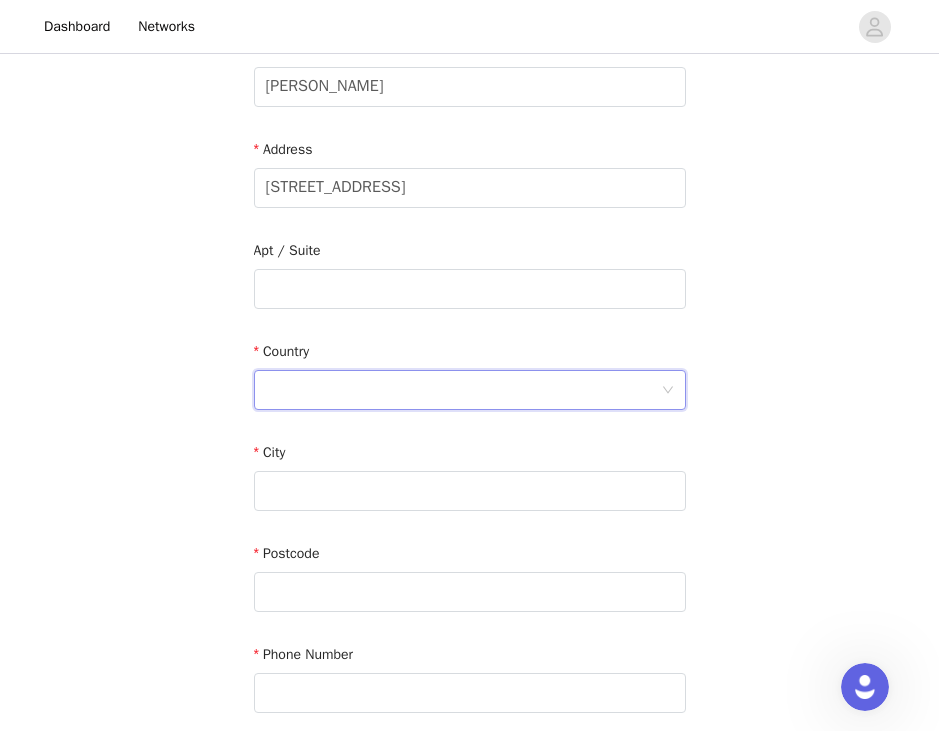 click at bounding box center (463, 390) 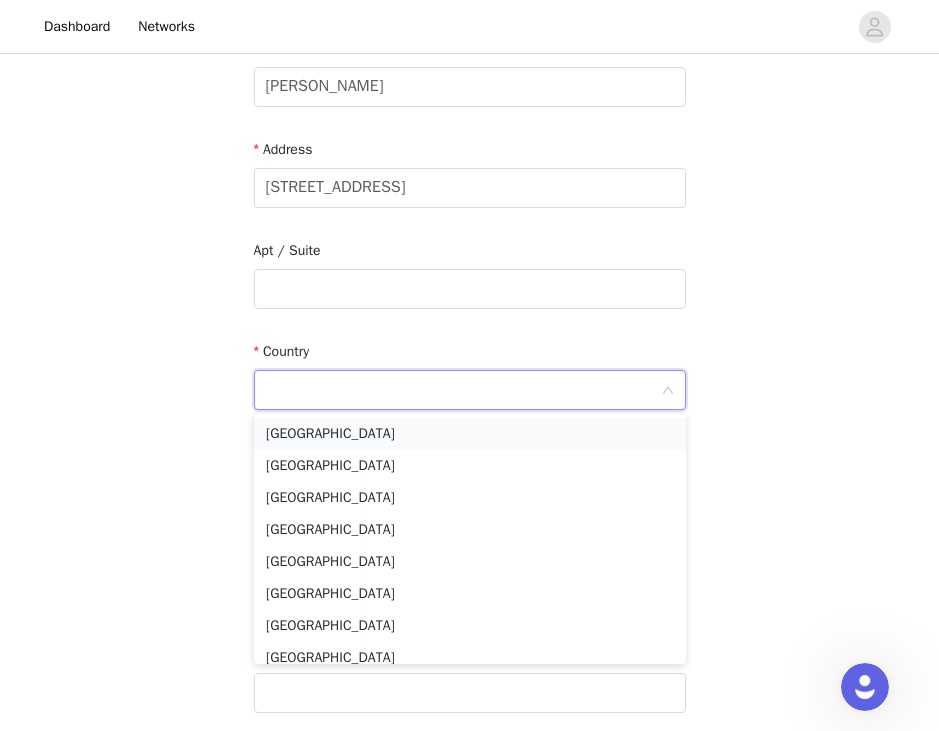 click on "United States" at bounding box center (470, 434) 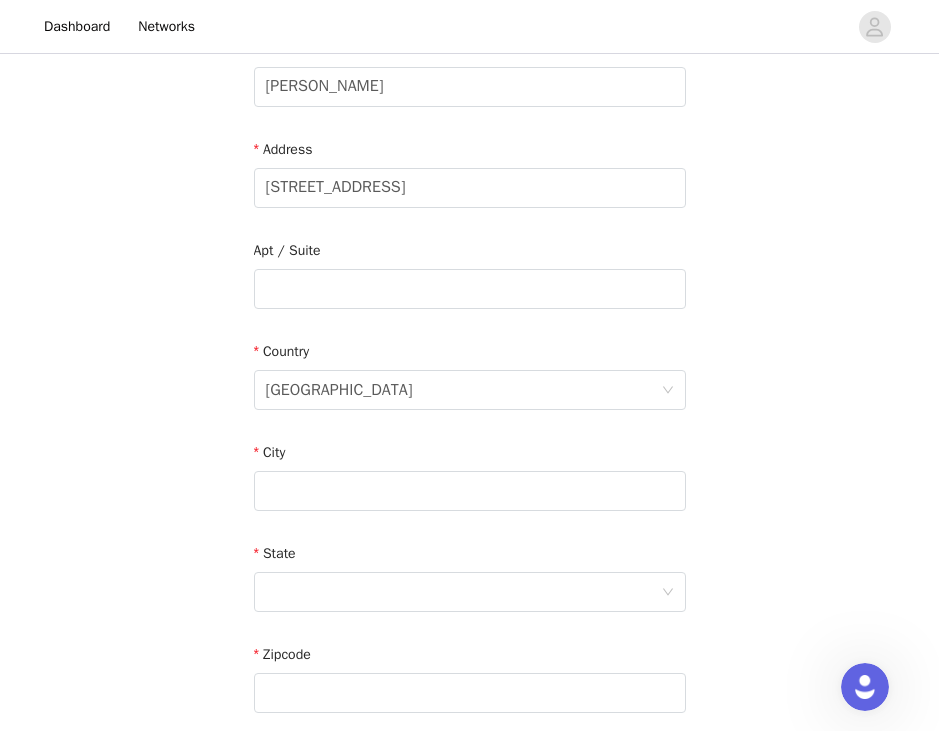 click on "City" at bounding box center [470, 456] 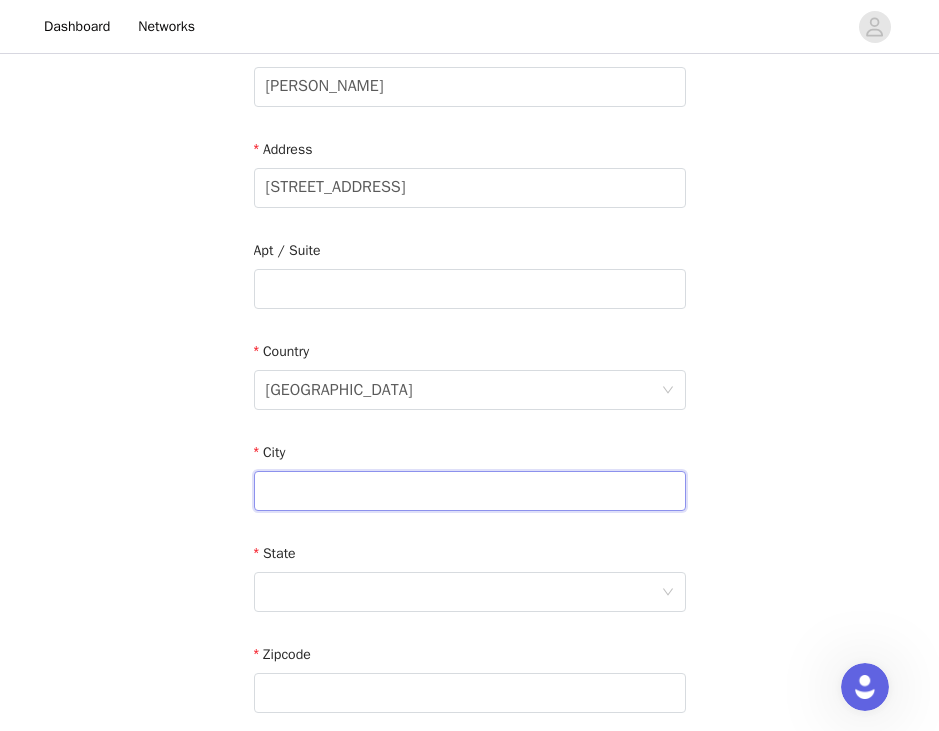 click at bounding box center (470, 491) 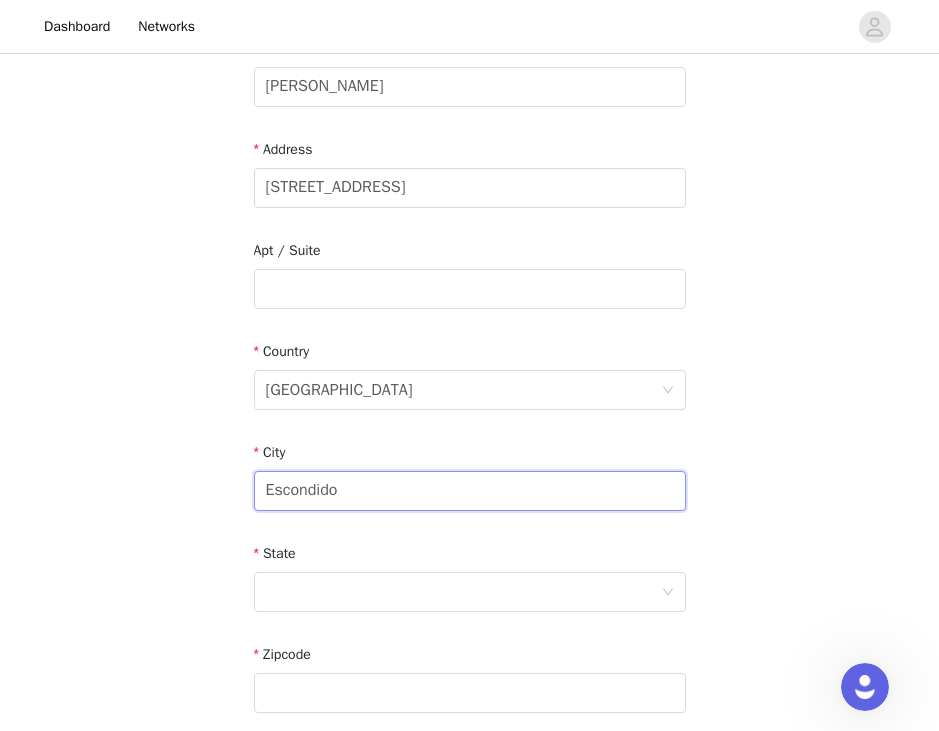 type on "Escondido" 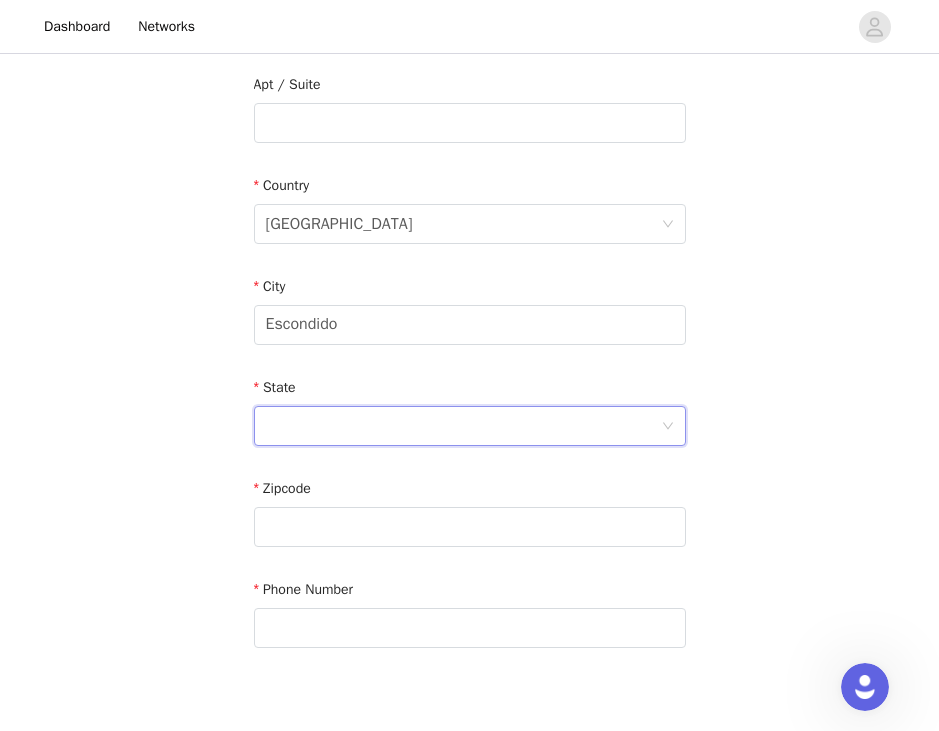 scroll, scrollTop: 595, scrollLeft: 0, axis: vertical 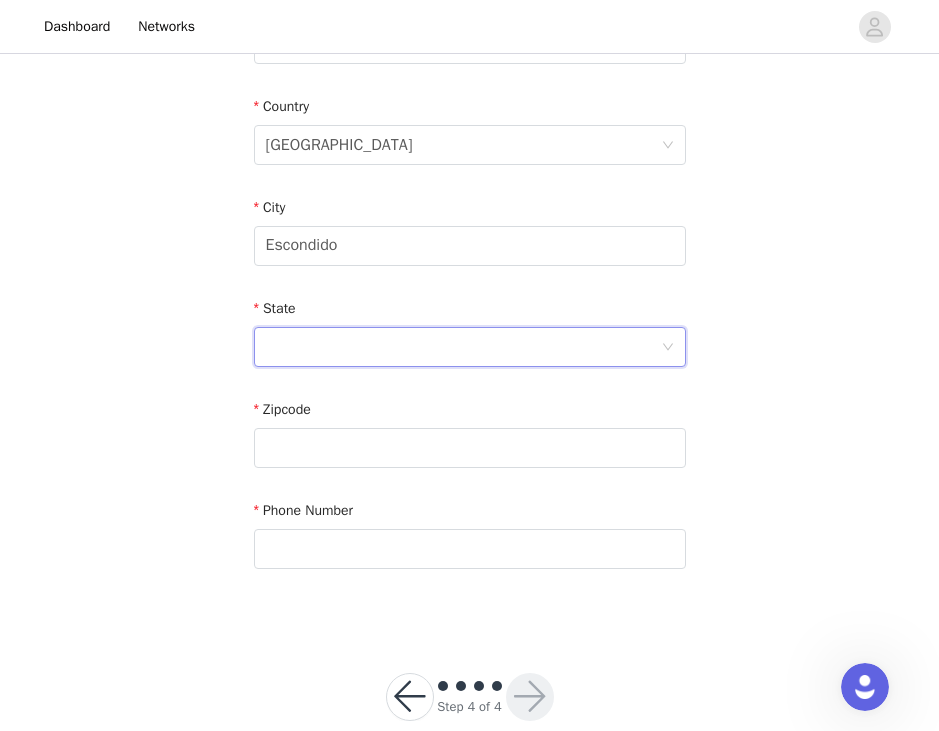 click at bounding box center [463, 347] 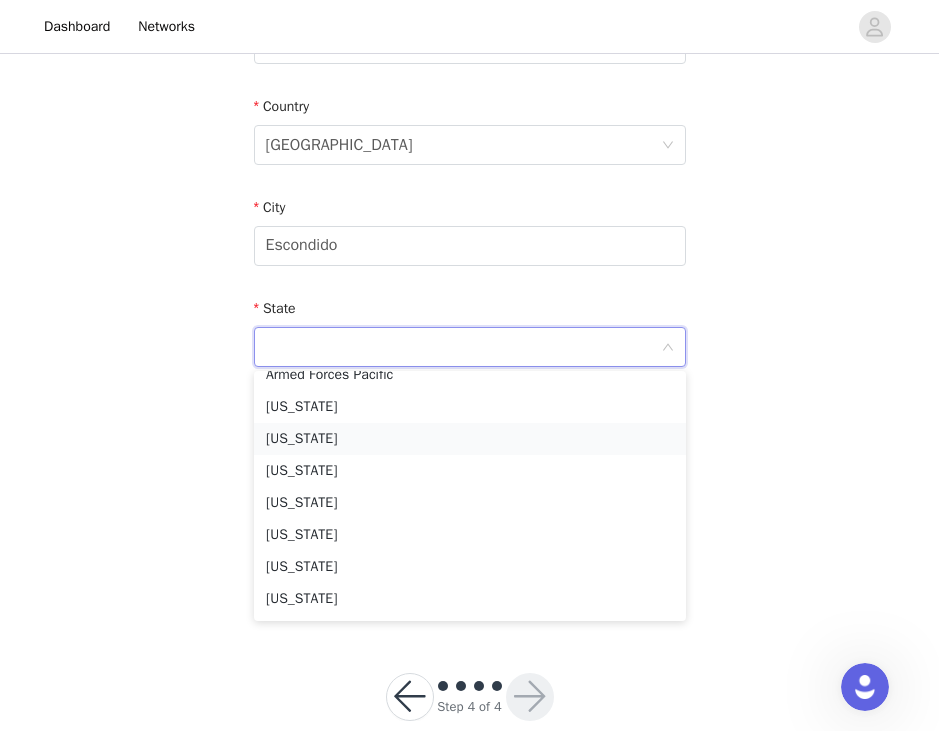 scroll, scrollTop: 244, scrollLeft: 0, axis: vertical 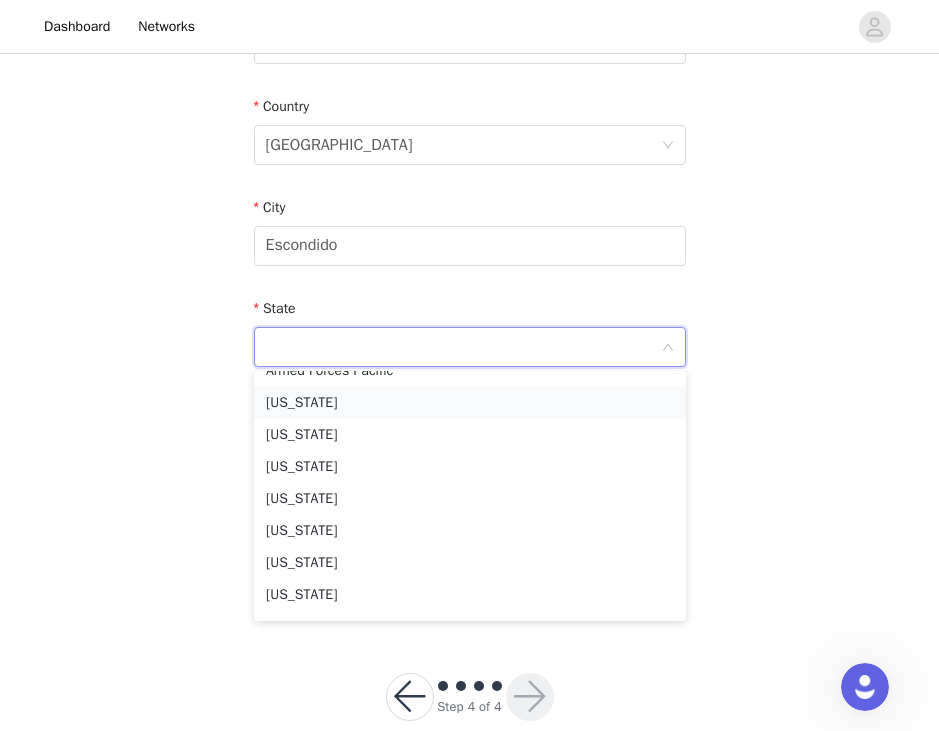 click on "California" at bounding box center [470, 403] 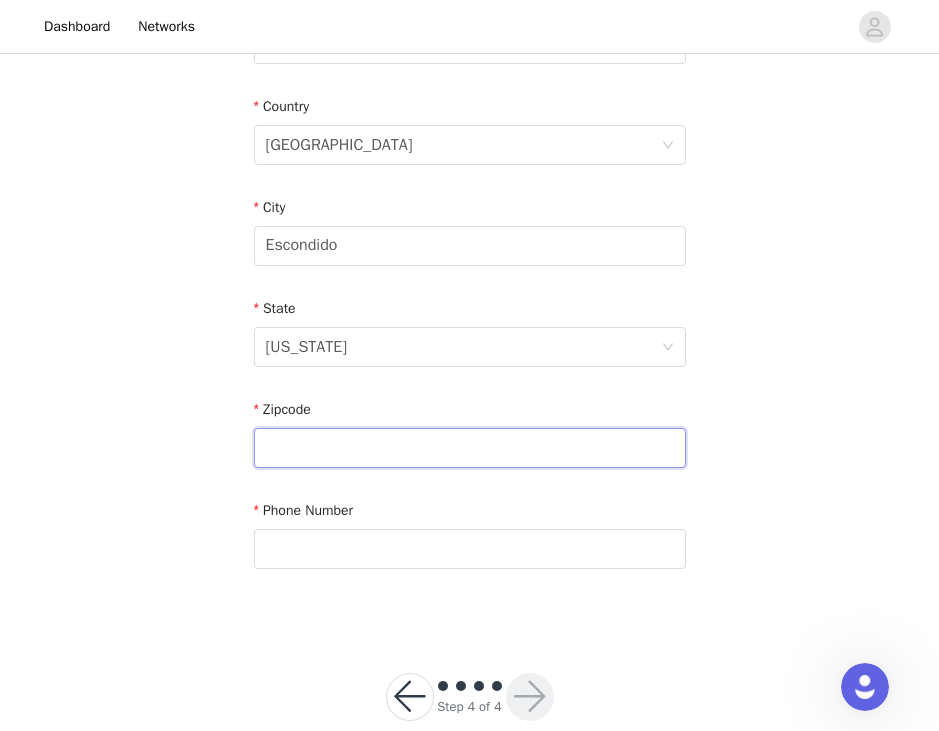 click at bounding box center (470, 448) 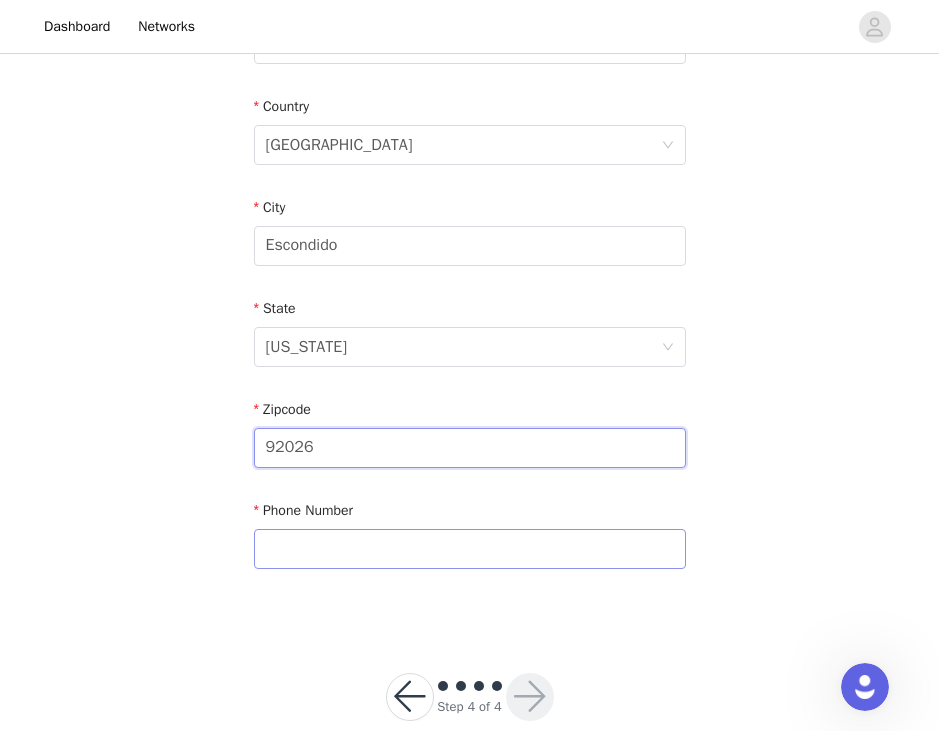 type on "92026" 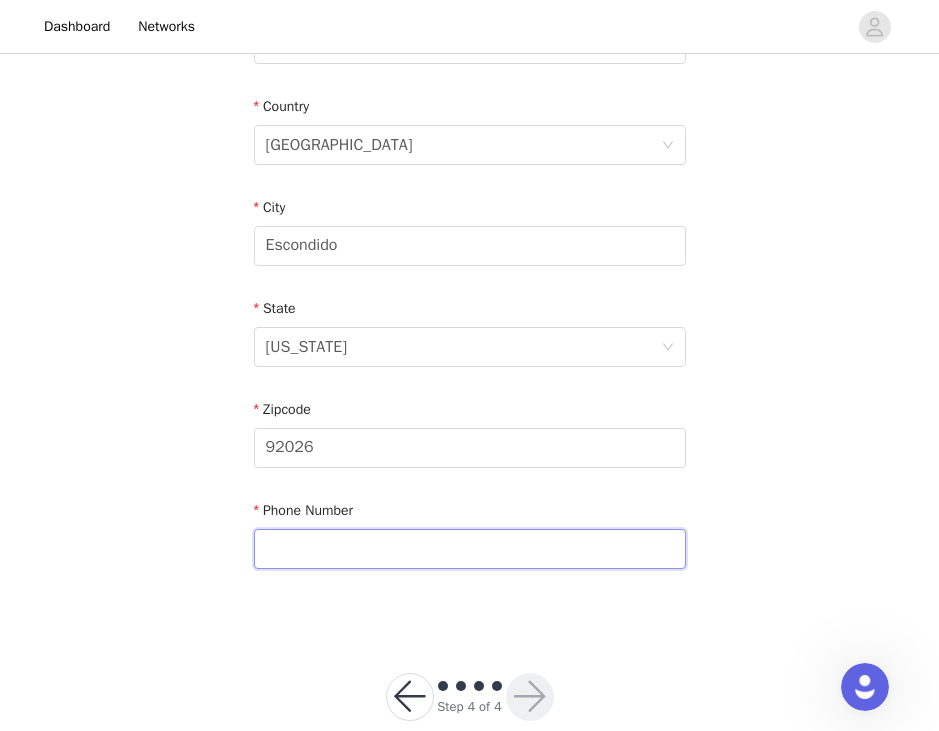 click at bounding box center [470, 549] 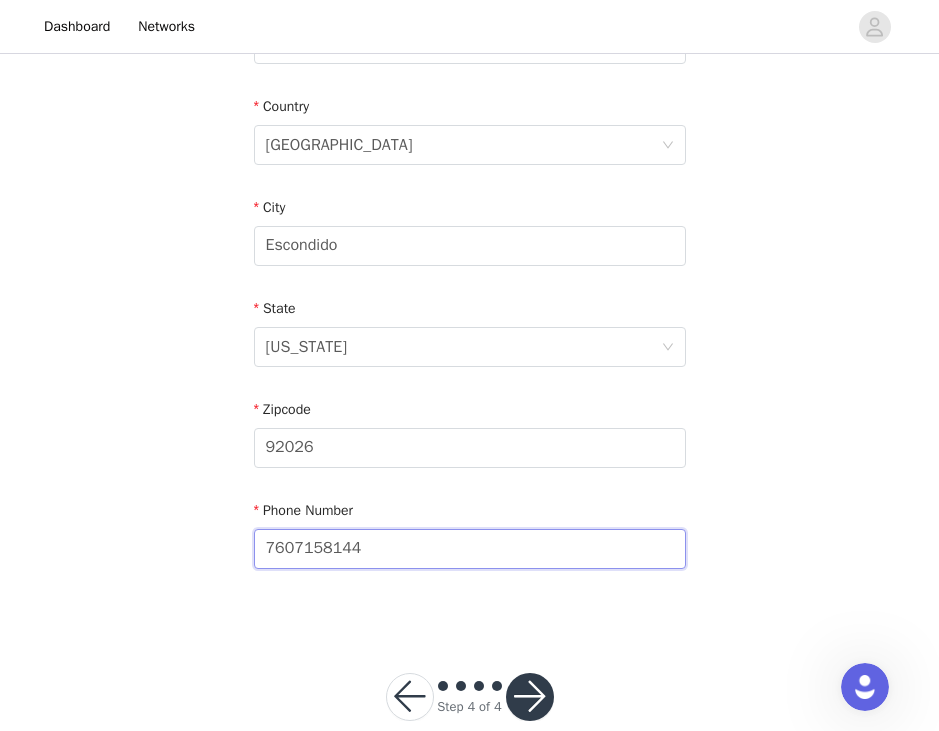 type on "7607158144" 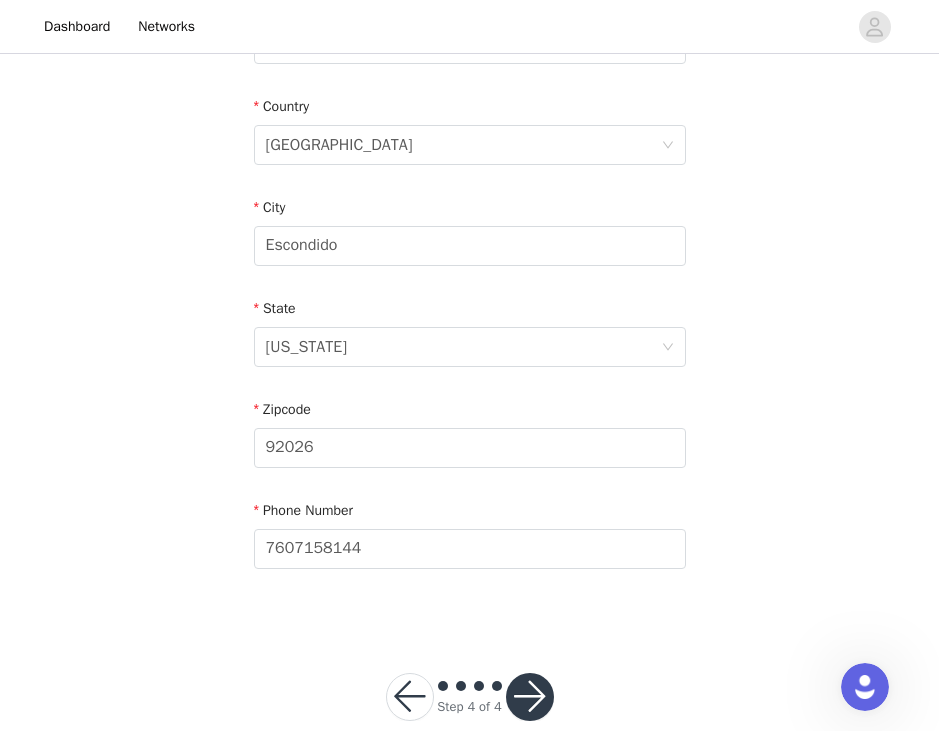 click on "Email meganalleninquiries@gmail.com   First Name Megan   Last Name Allen   Address 346 Springtree Place   Apt / Suite   Country
United States
City Escondido   State
California
Zipcode 92026   Phone Number 7607158144" at bounding box center (470, 96) 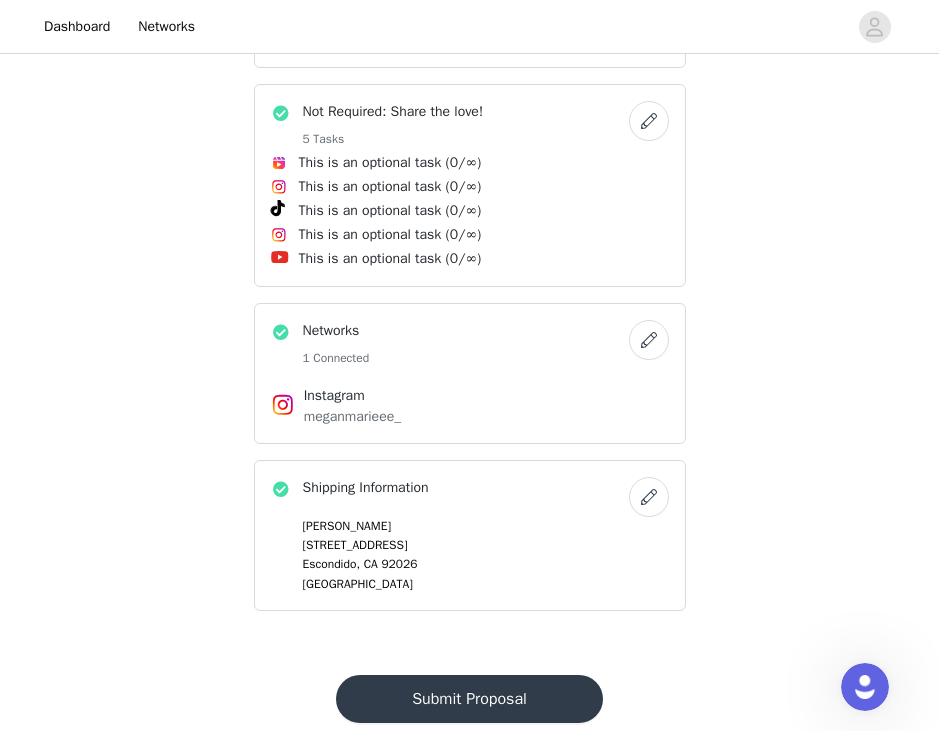 scroll, scrollTop: 978, scrollLeft: 0, axis: vertical 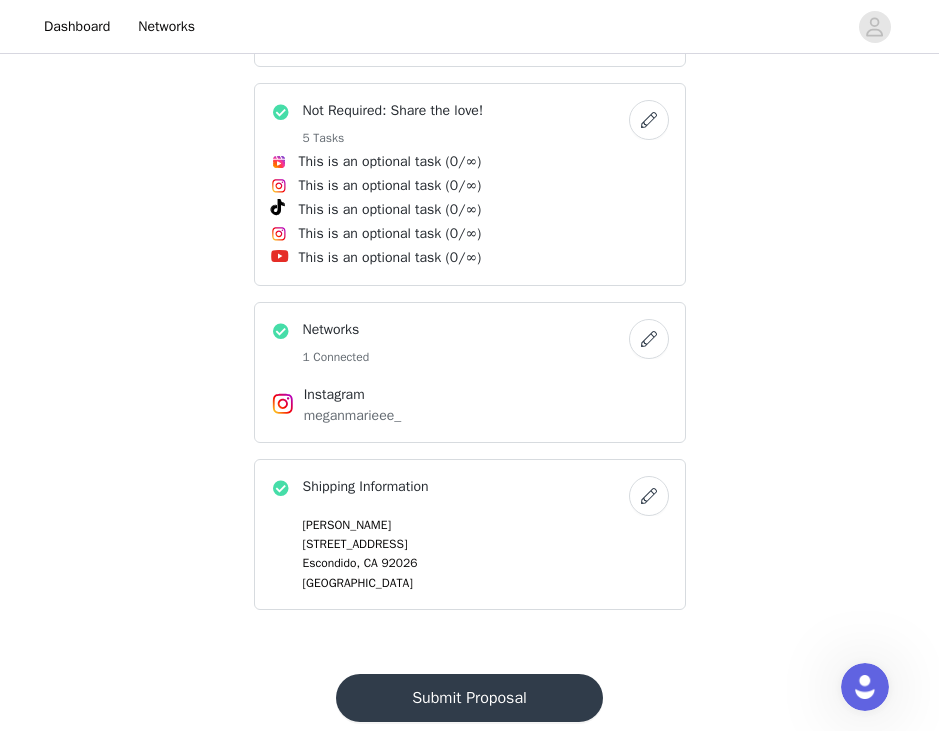 click at bounding box center [649, 339] 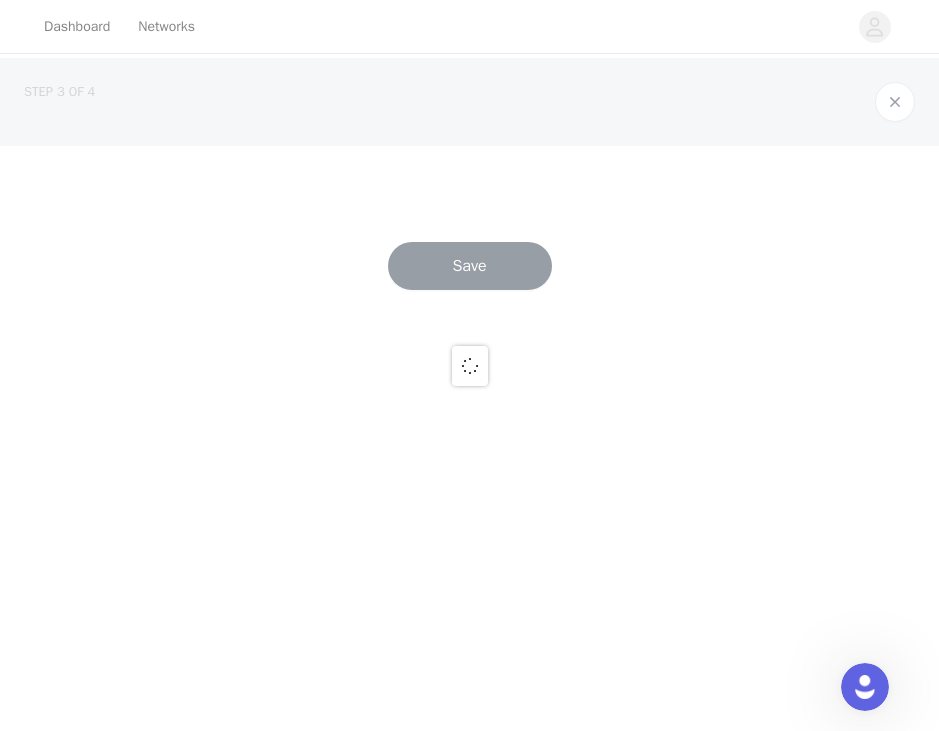 scroll, scrollTop: 0, scrollLeft: 0, axis: both 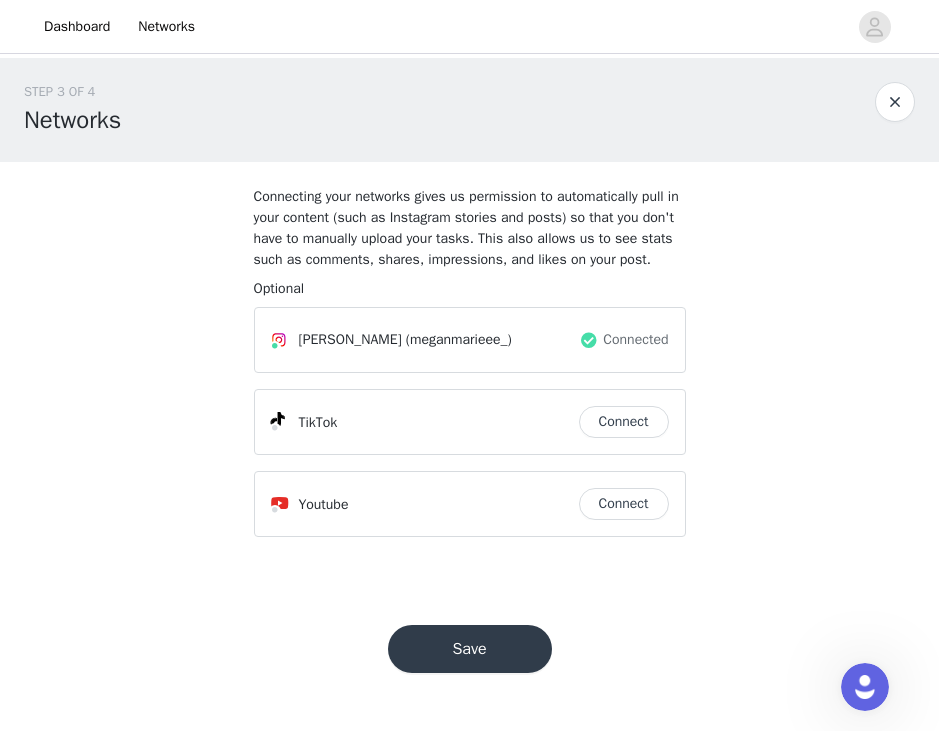 click on "Connected" at bounding box center (635, 339) 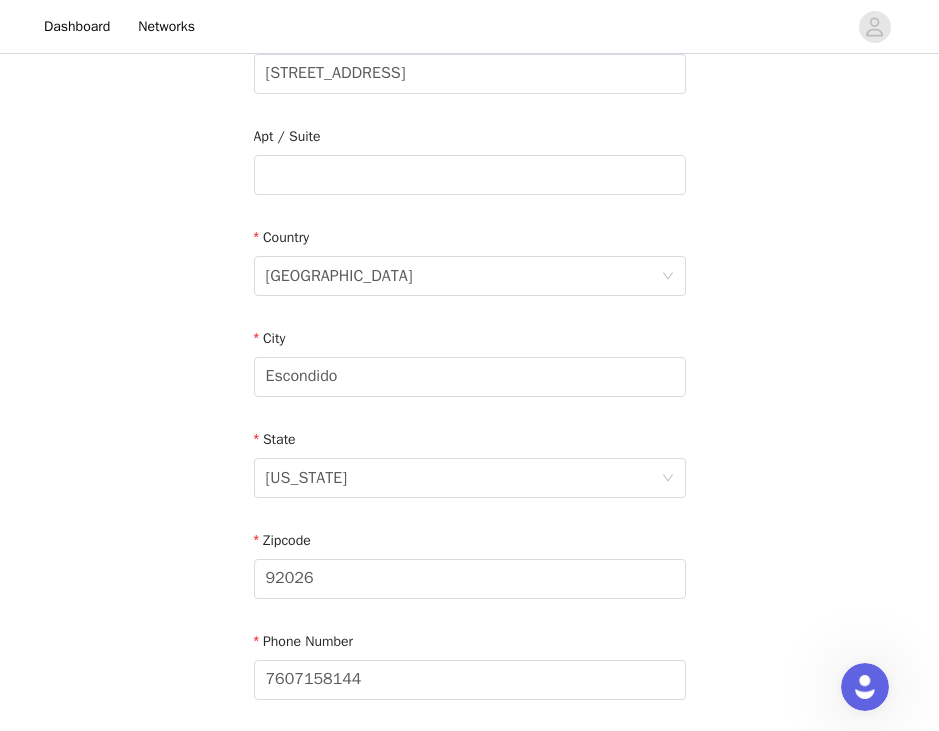 scroll, scrollTop: 632, scrollLeft: 0, axis: vertical 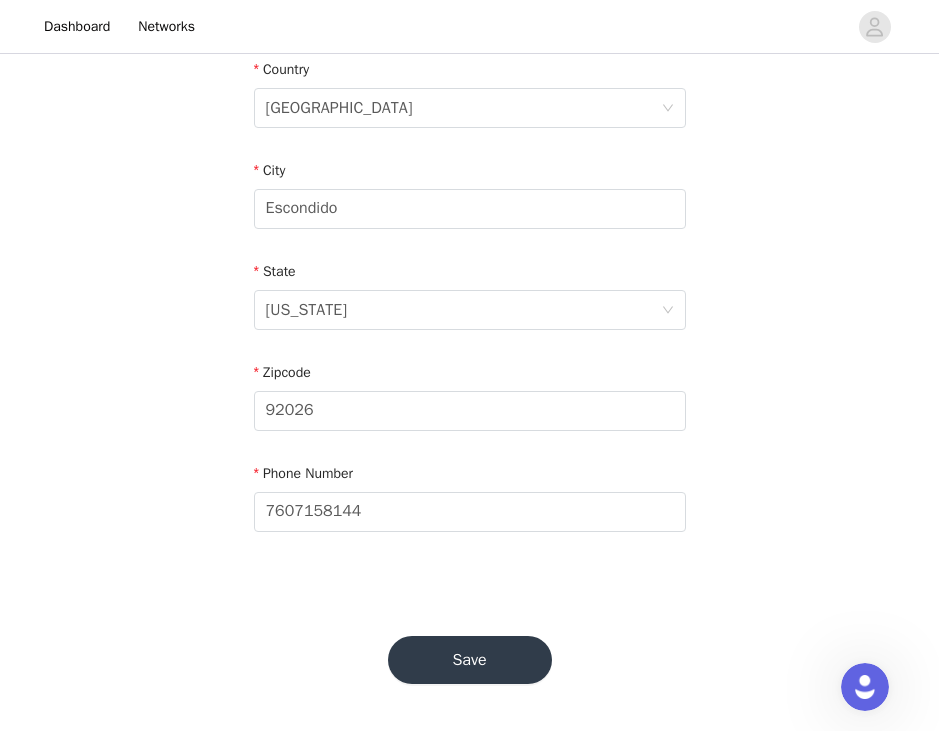 click on "Save" at bounding box center [470, 660] 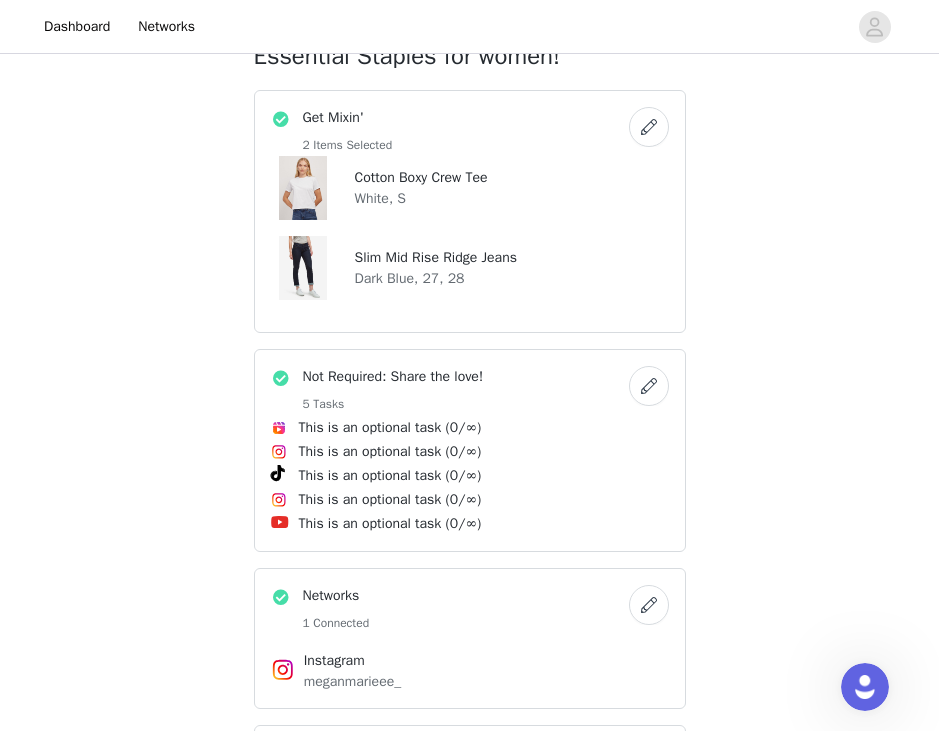 scroll, scrollTop: 701, scrollLeft: 0, axis: vertical 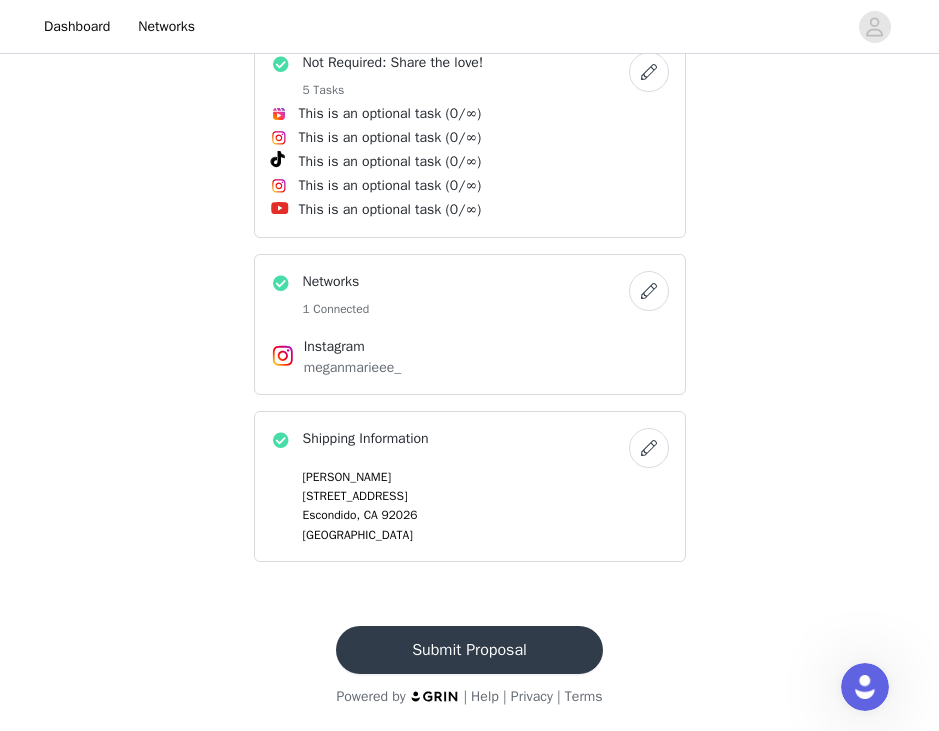 click on "Submit Proposal" at bounding box center [469, 650] 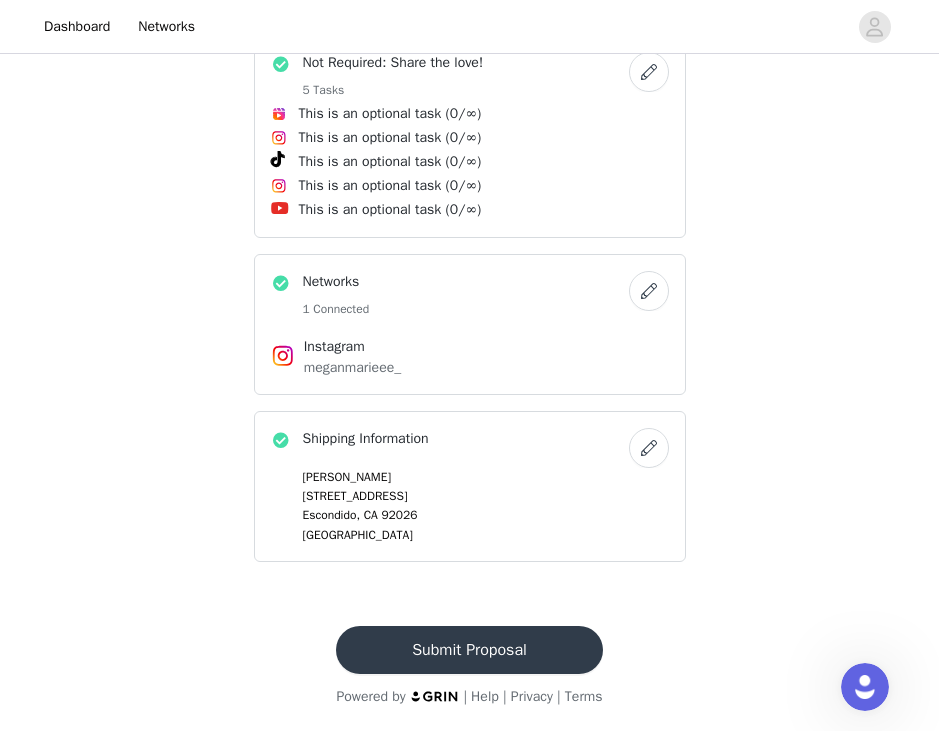 scroll, scrollTop: 0, scrollLeft: 0, axis: both 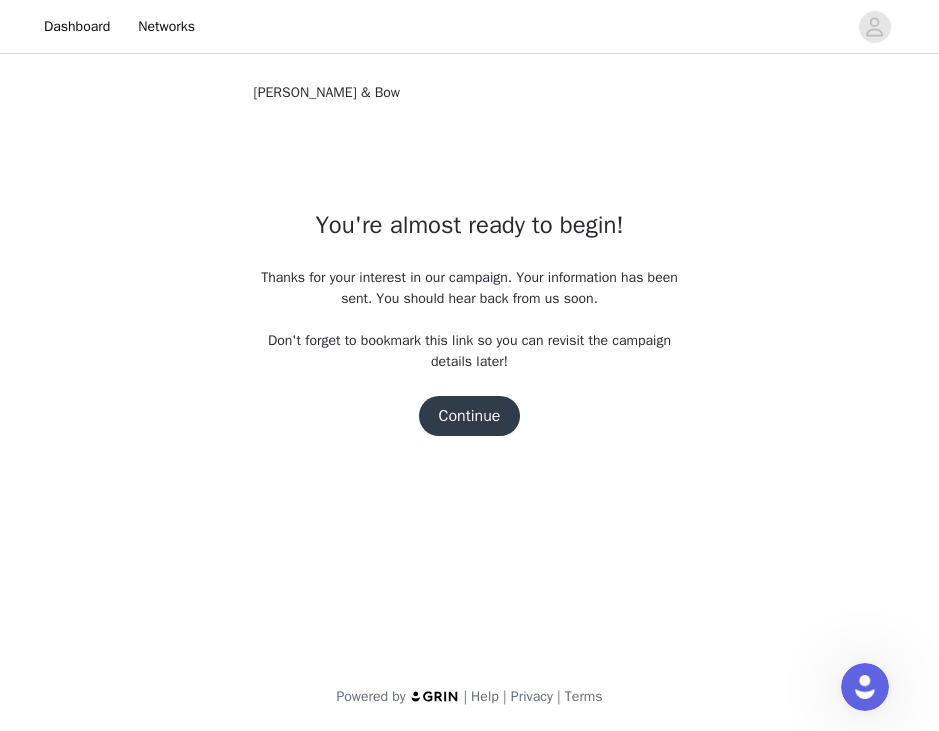 click on "Continue" at bounding box center (470, 416) 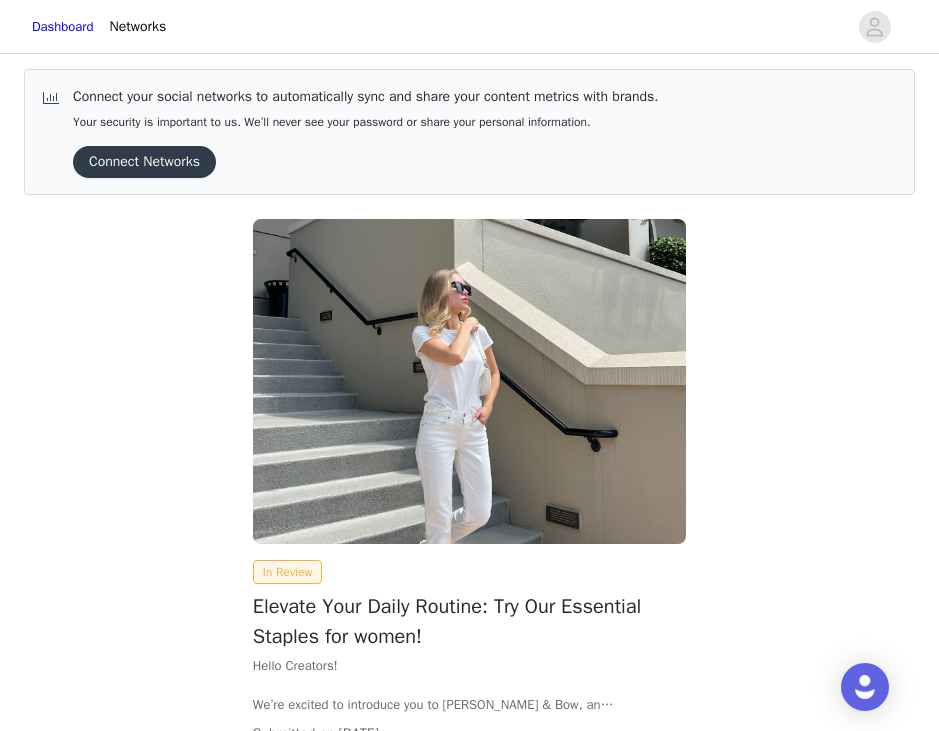 scroll, scrollTop: 0, scrollLeft: 0, axis: both 